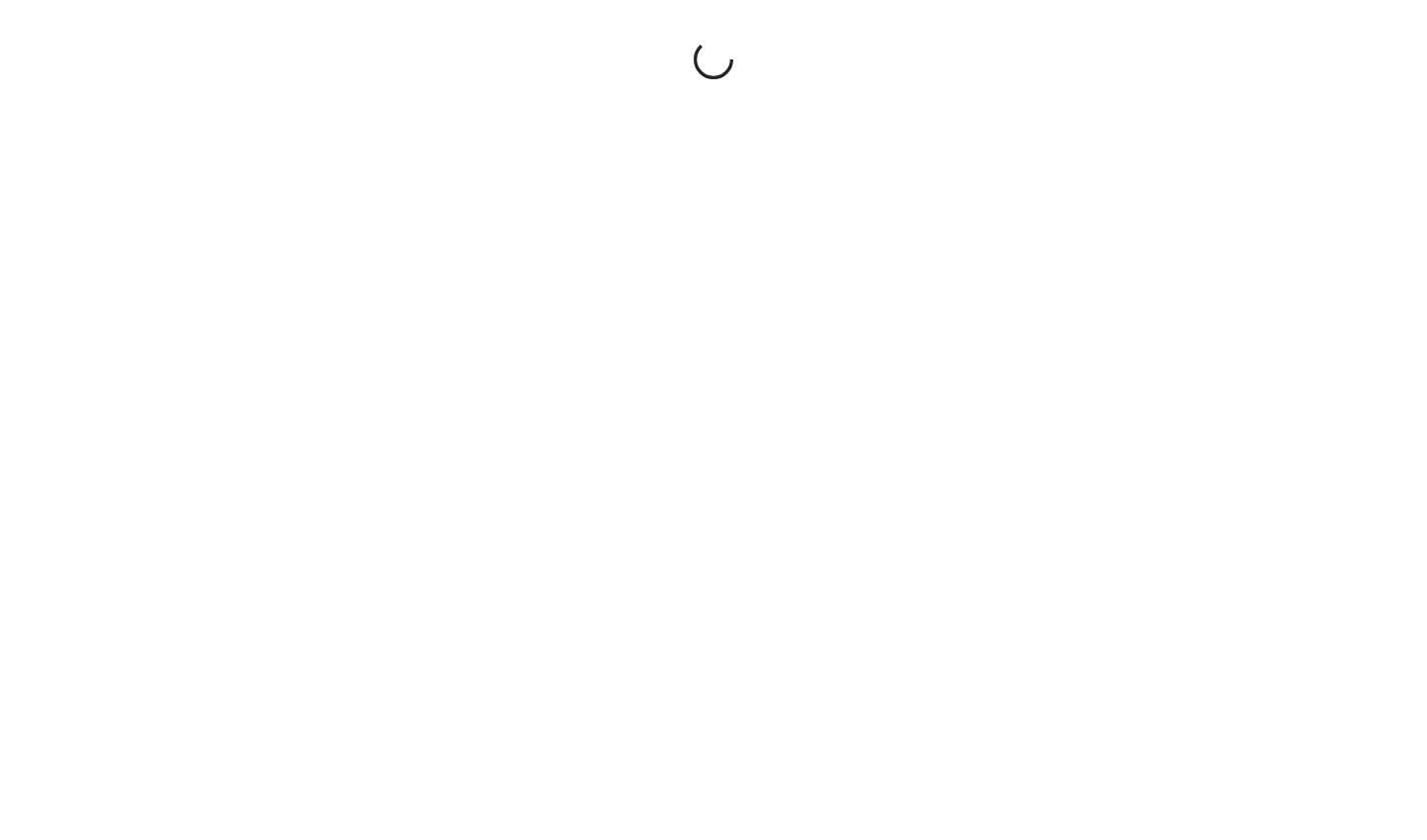 scroll, scrollTop: 0, scrollLeft: 0, axis: both 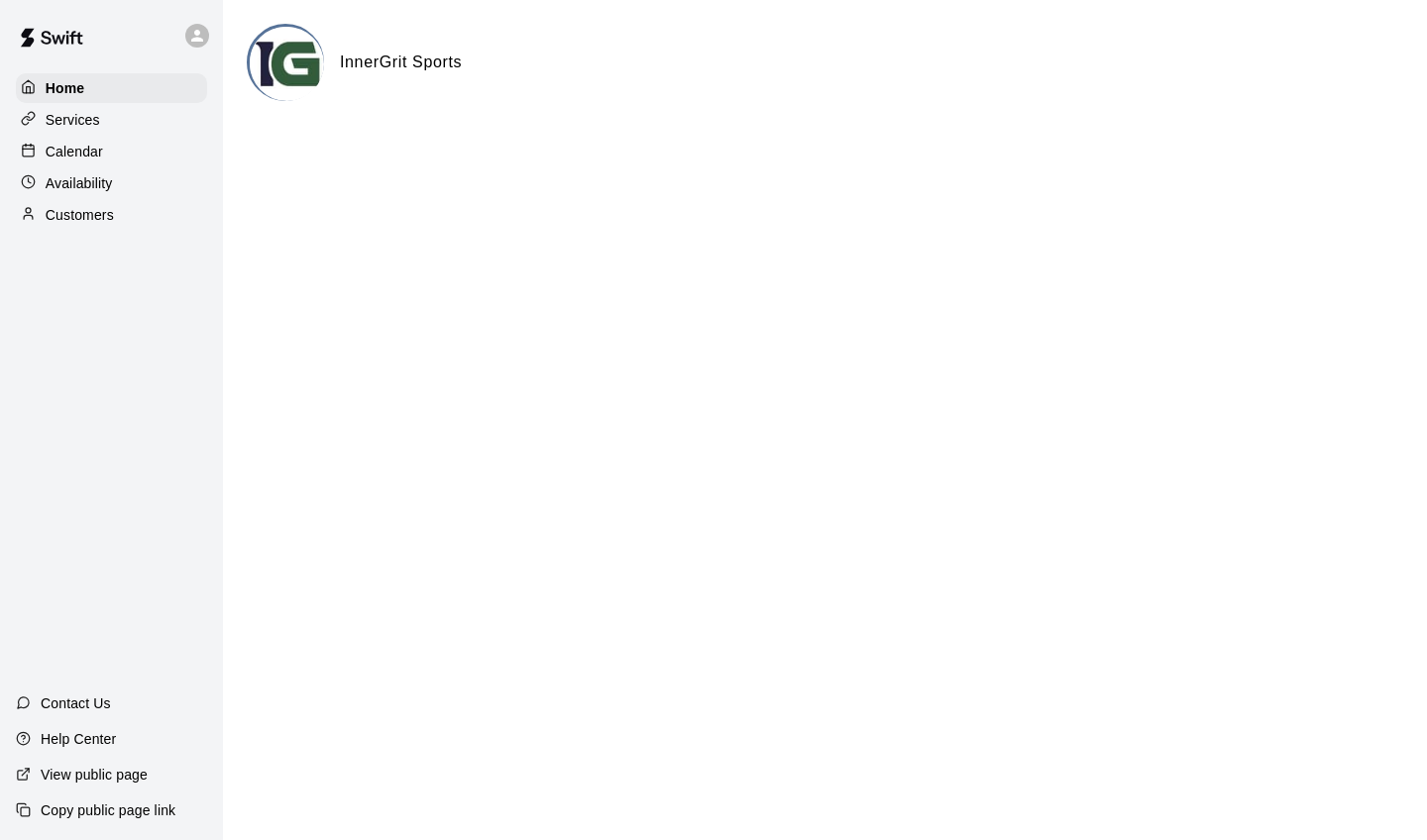click on "Services" at bounding box center [111, 120] 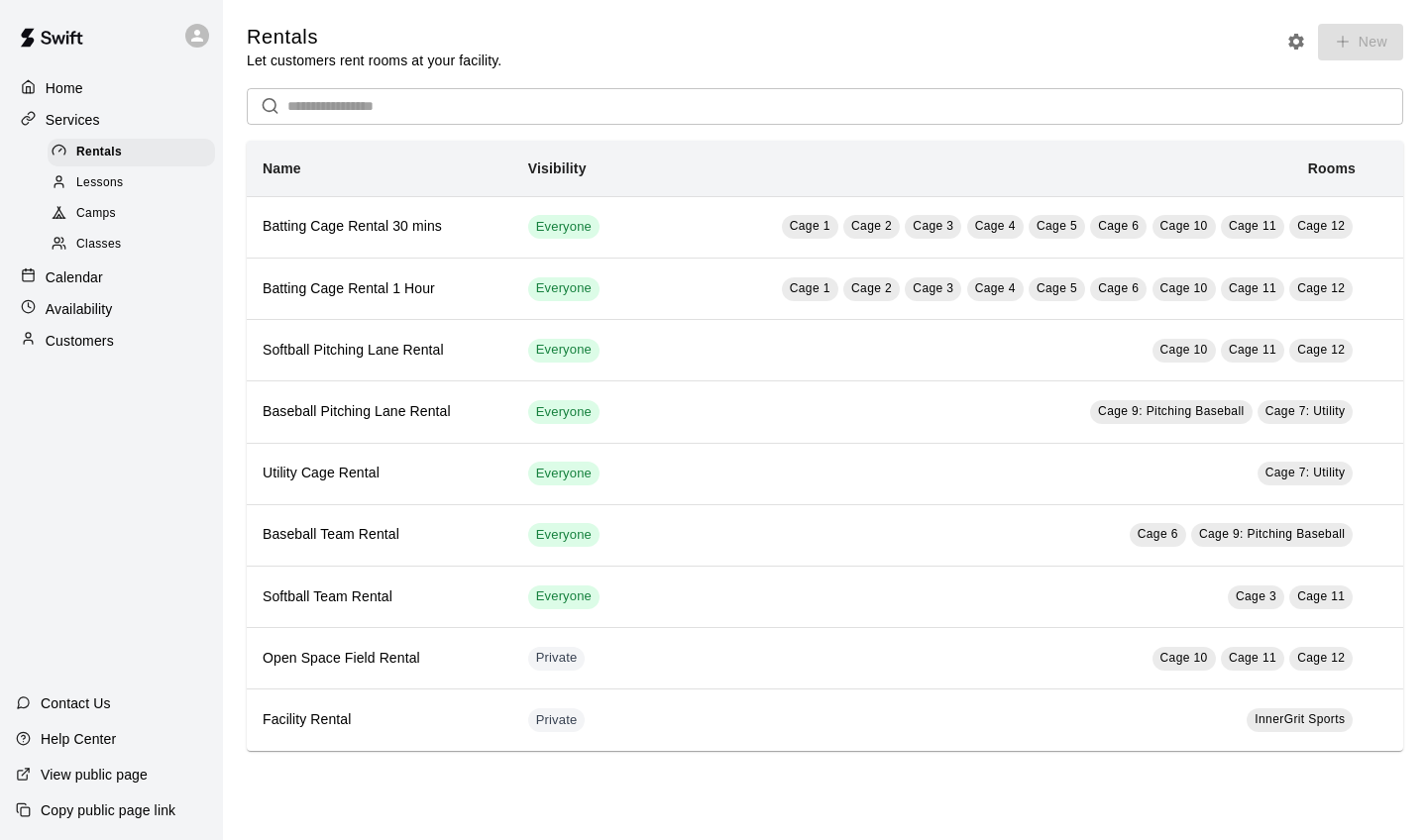 click on "Calendar" at bounding box center [74, 277] 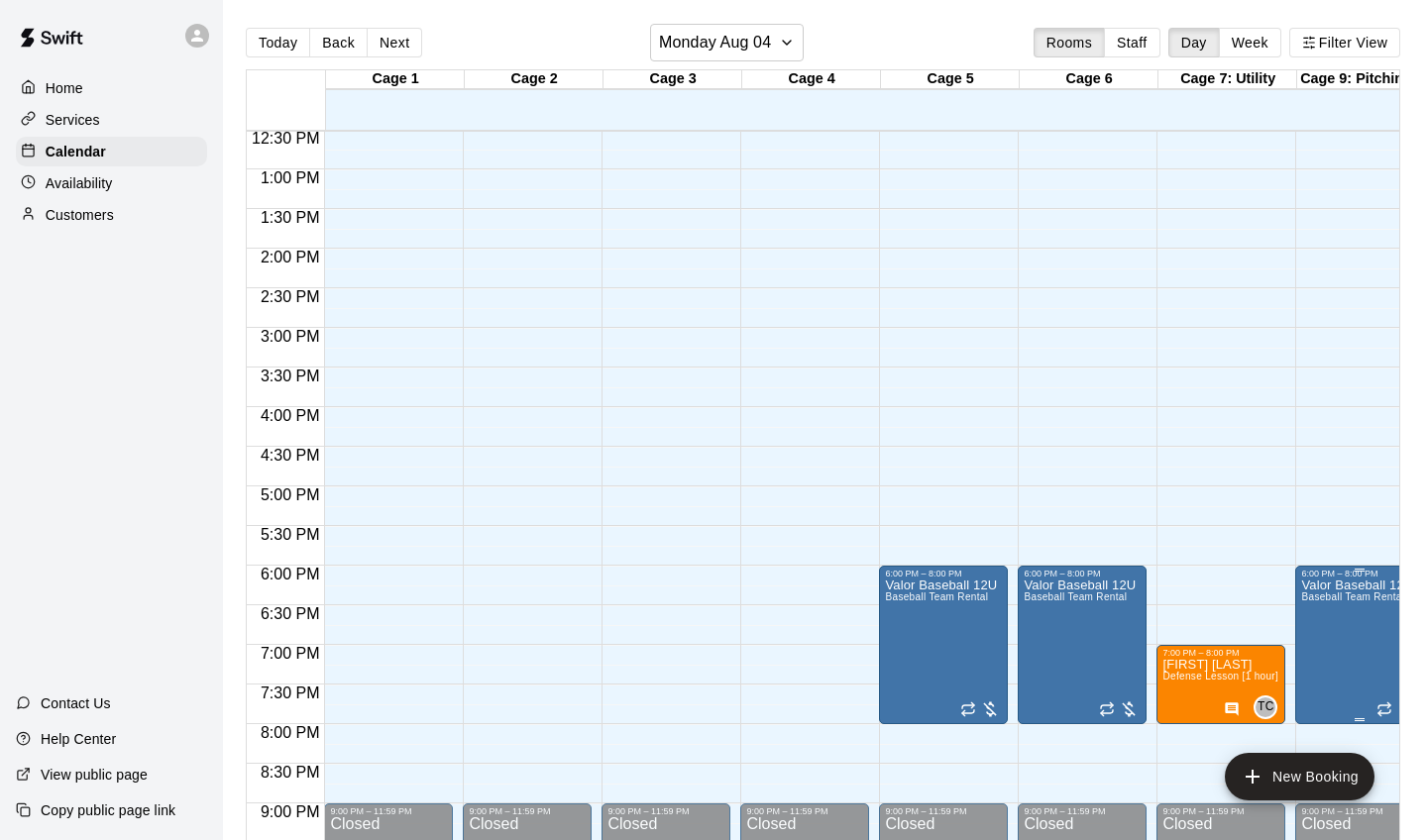 scroll, scrollTop: 993, scrollLeft: 144, axis: both 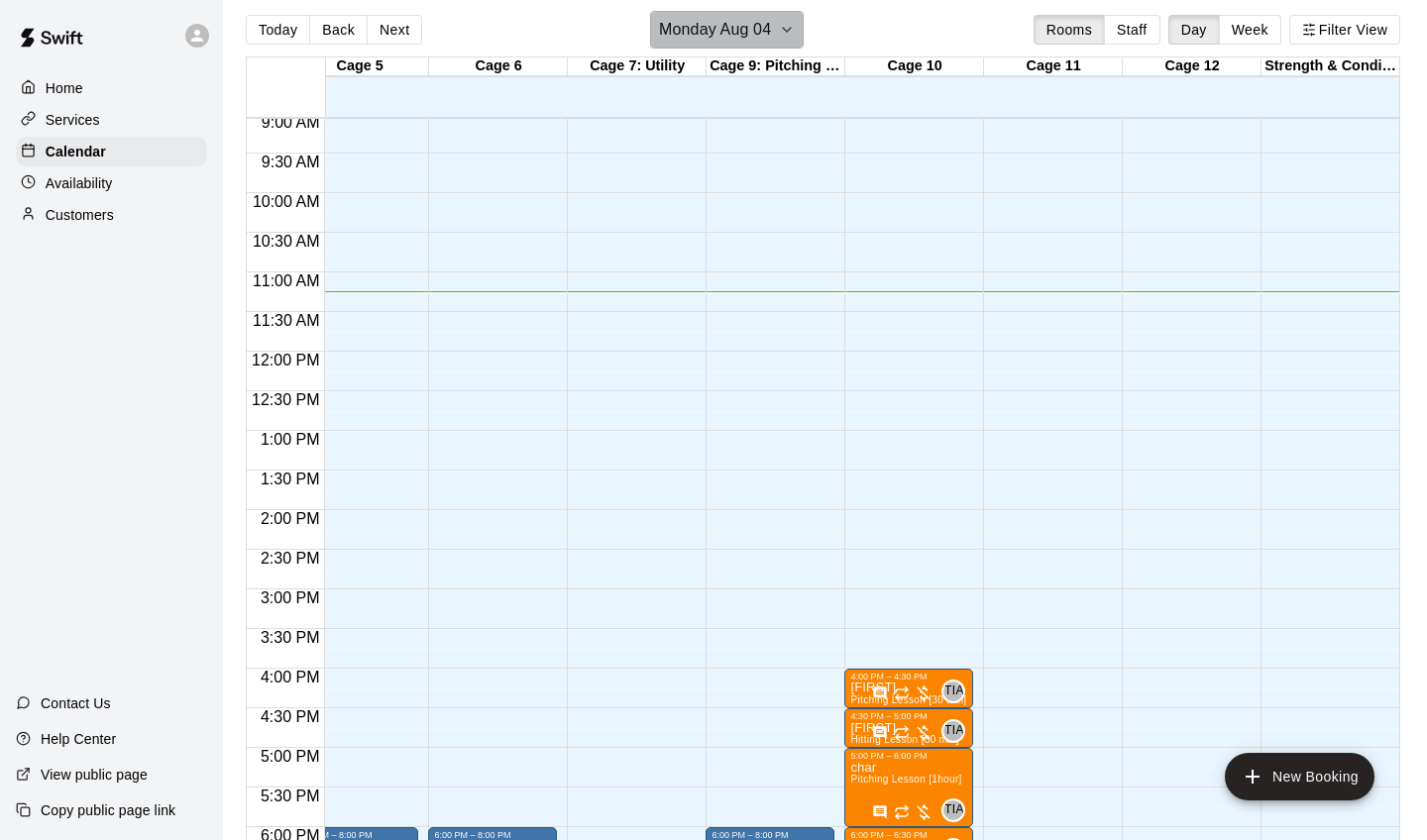 click on "Monday Aug 04" at bounding box center (714, 30) 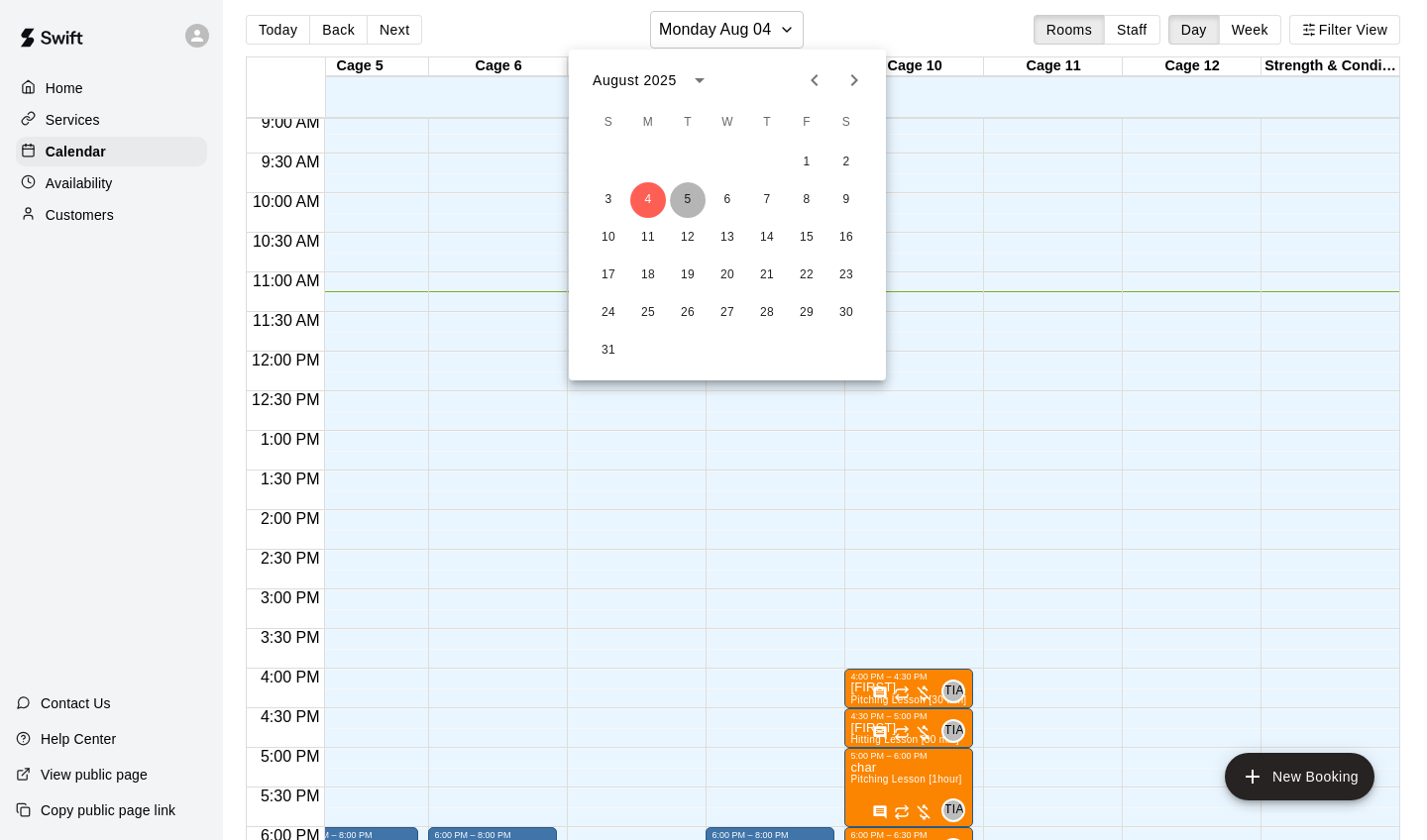 click on "5" at bounding box center [688, 200] 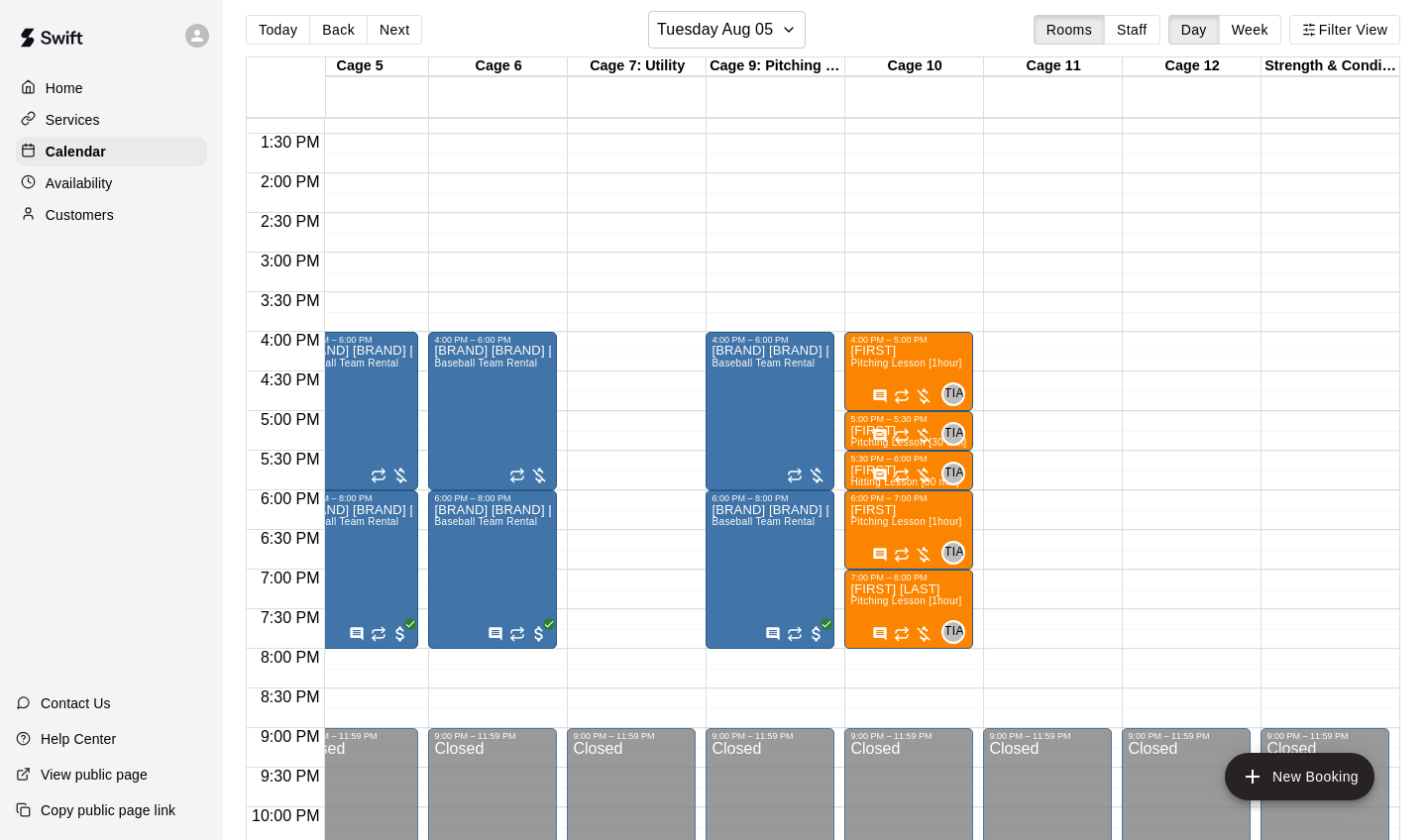 scroll, scrollTop: 1056, scrollLeft: 590, axis: both 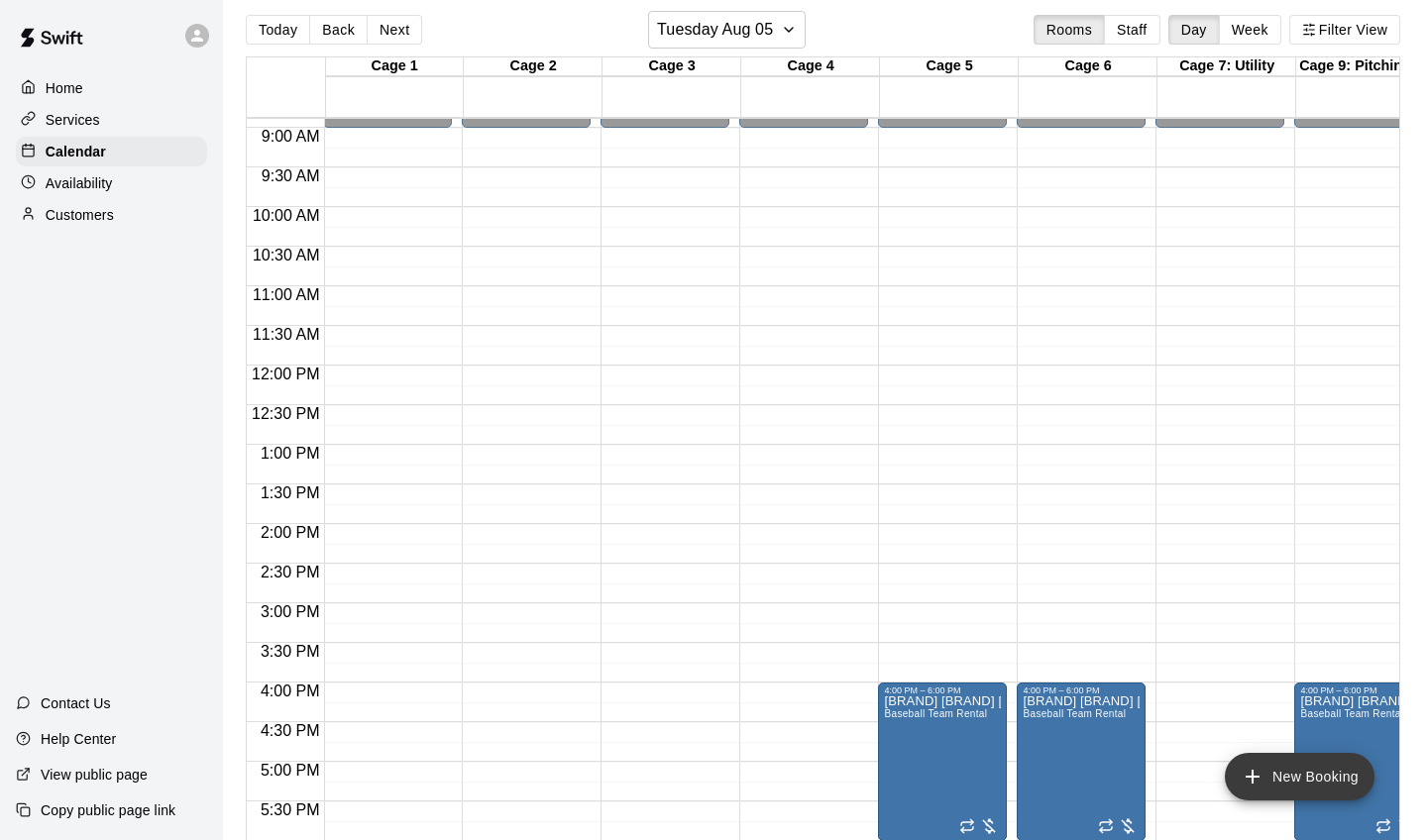 click on "New Booking" at bounding box center (1299, 777) 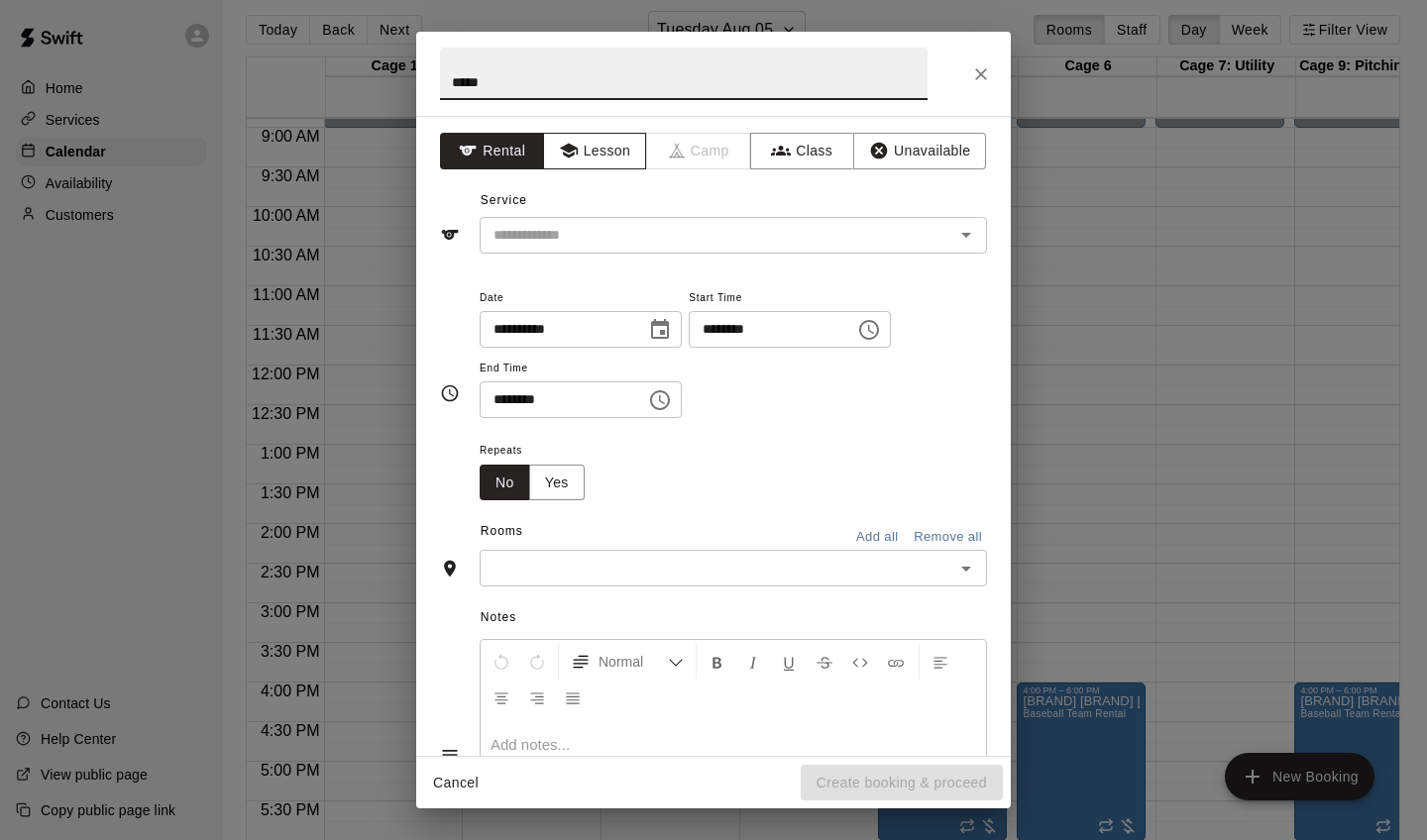 type on "*****" 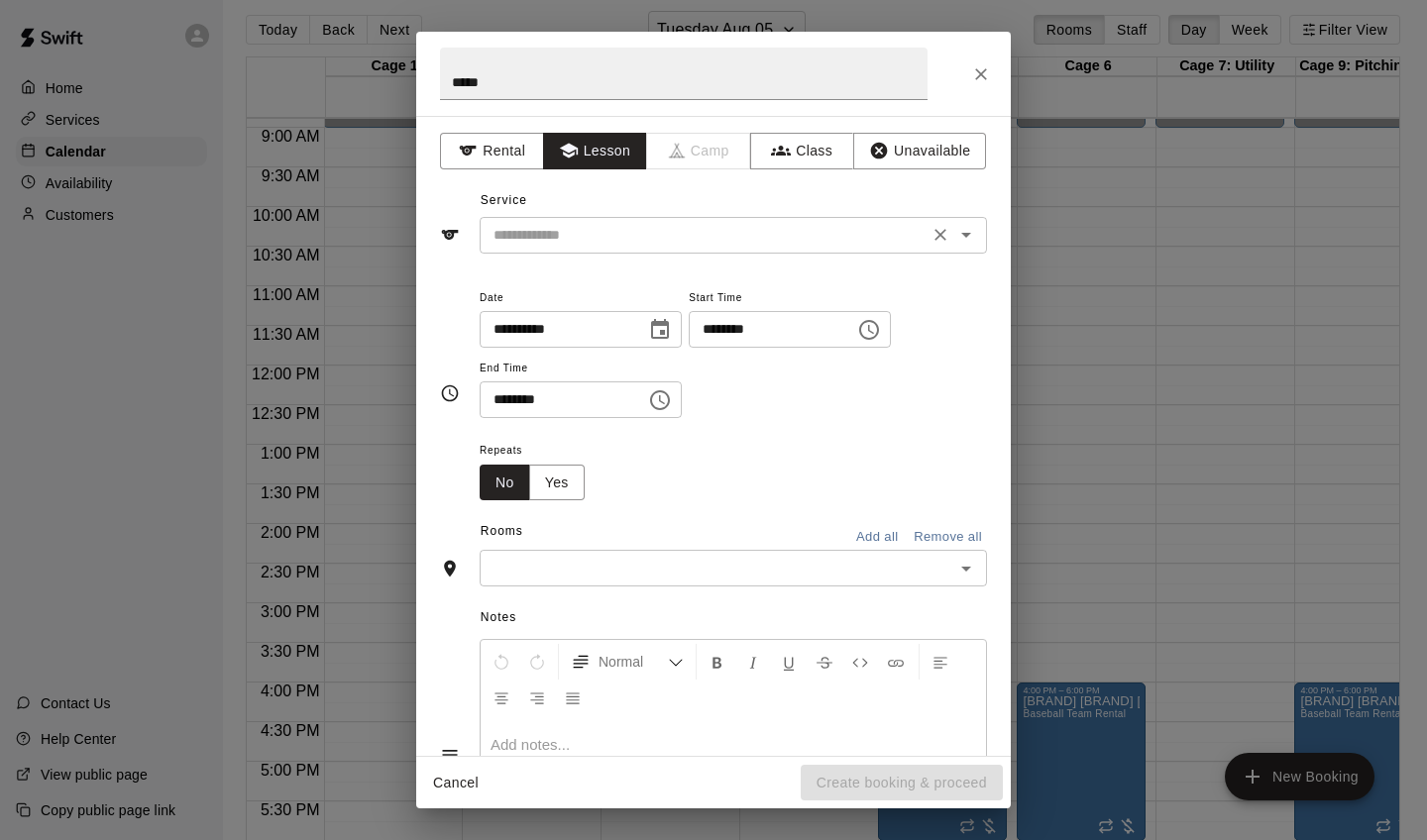 click on "​" at bounding box center (733, 235) 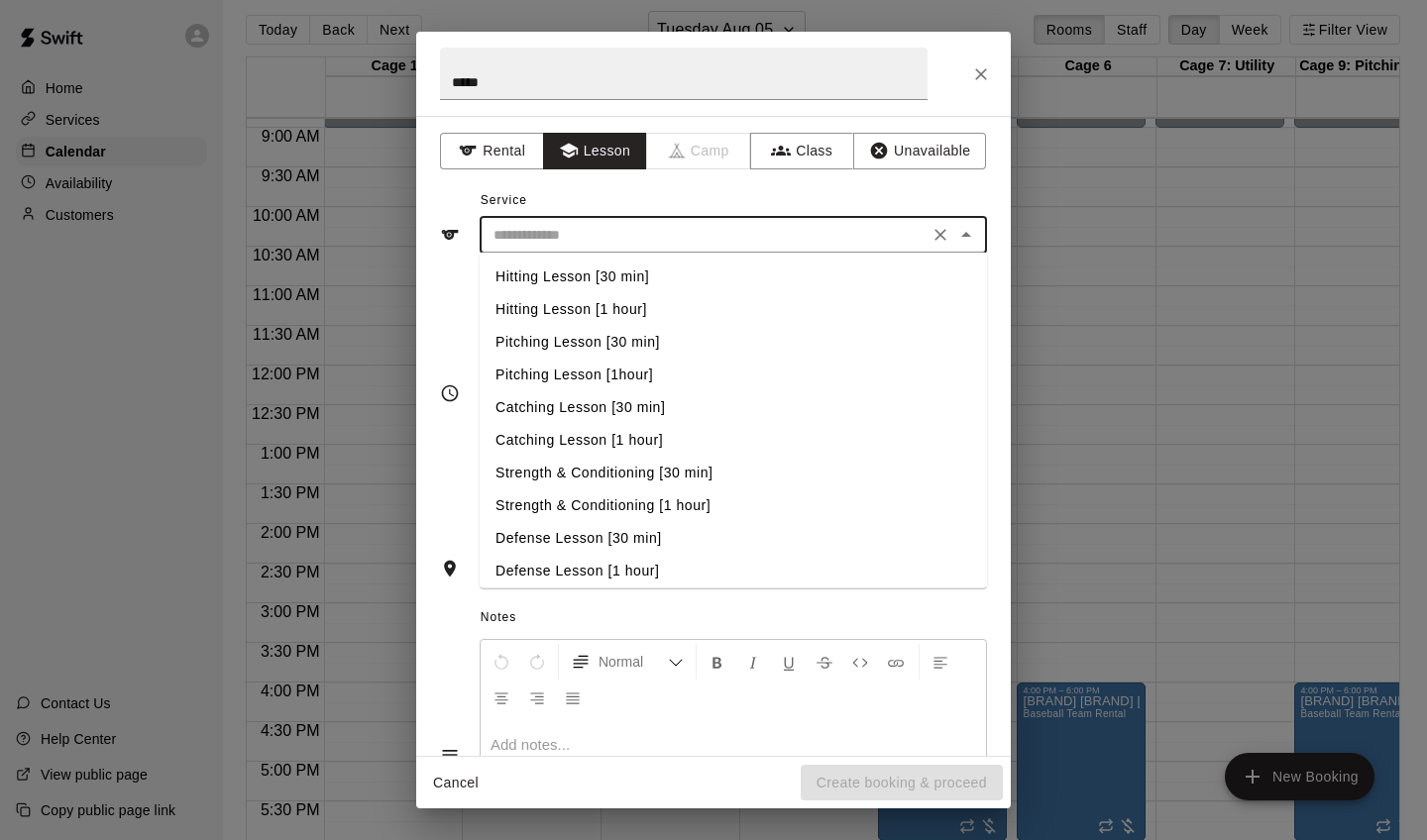 click on "Hitting Lesson [1 hour]" at bounding box center [733, 309] 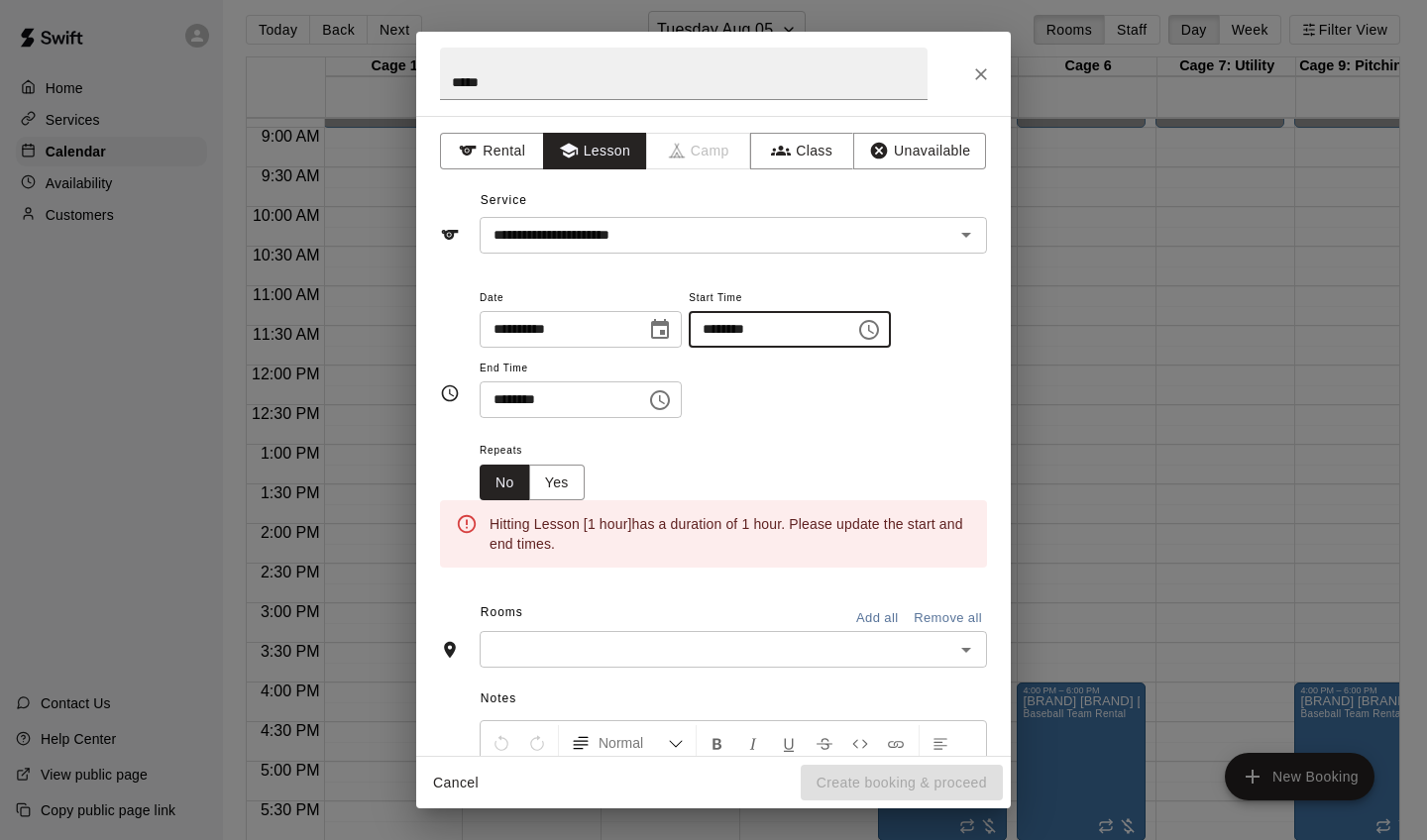 click on "********" at bounding box center [765, 329] 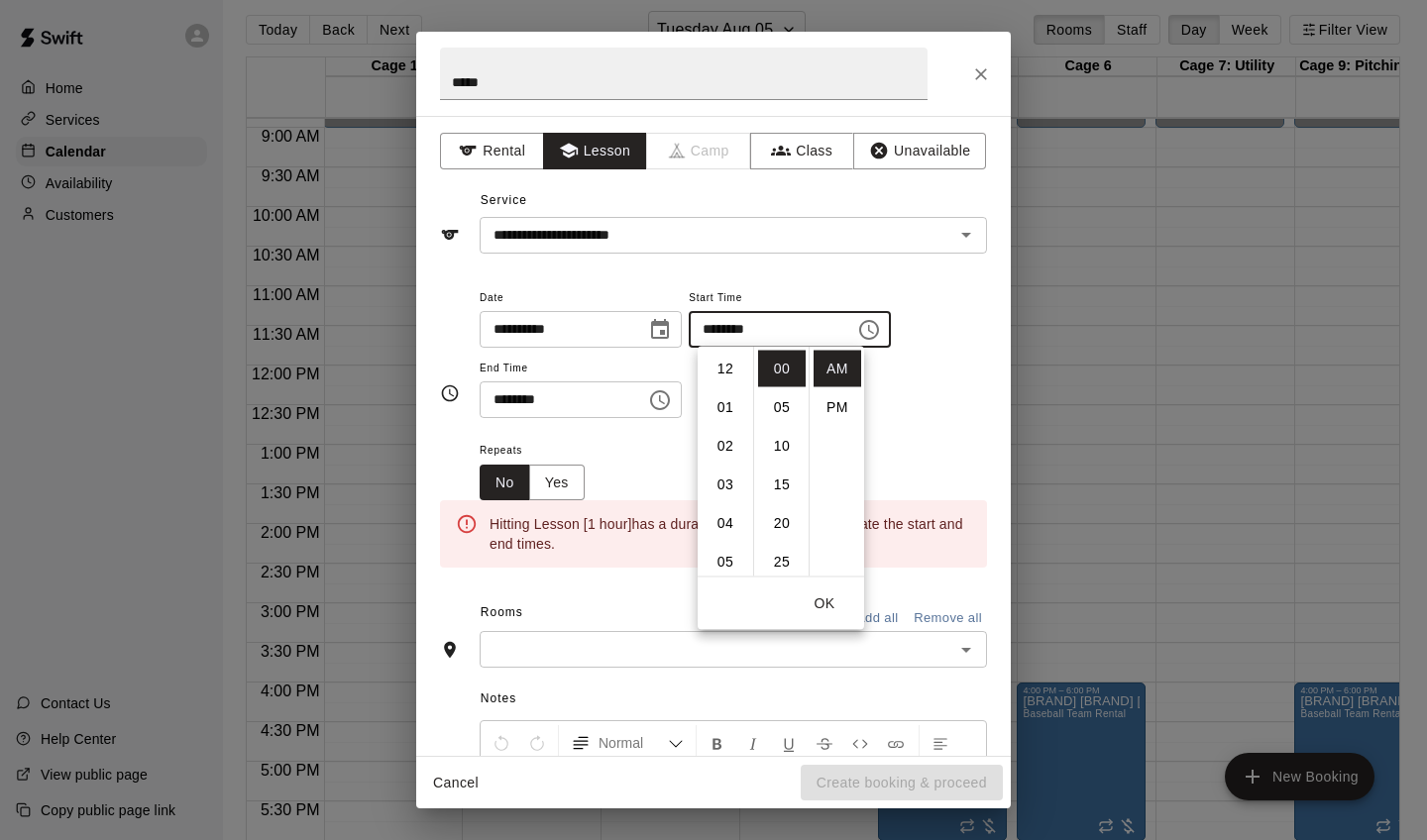 scroll, scrollTop: 422, scrollLeft: 0, axis: vertical 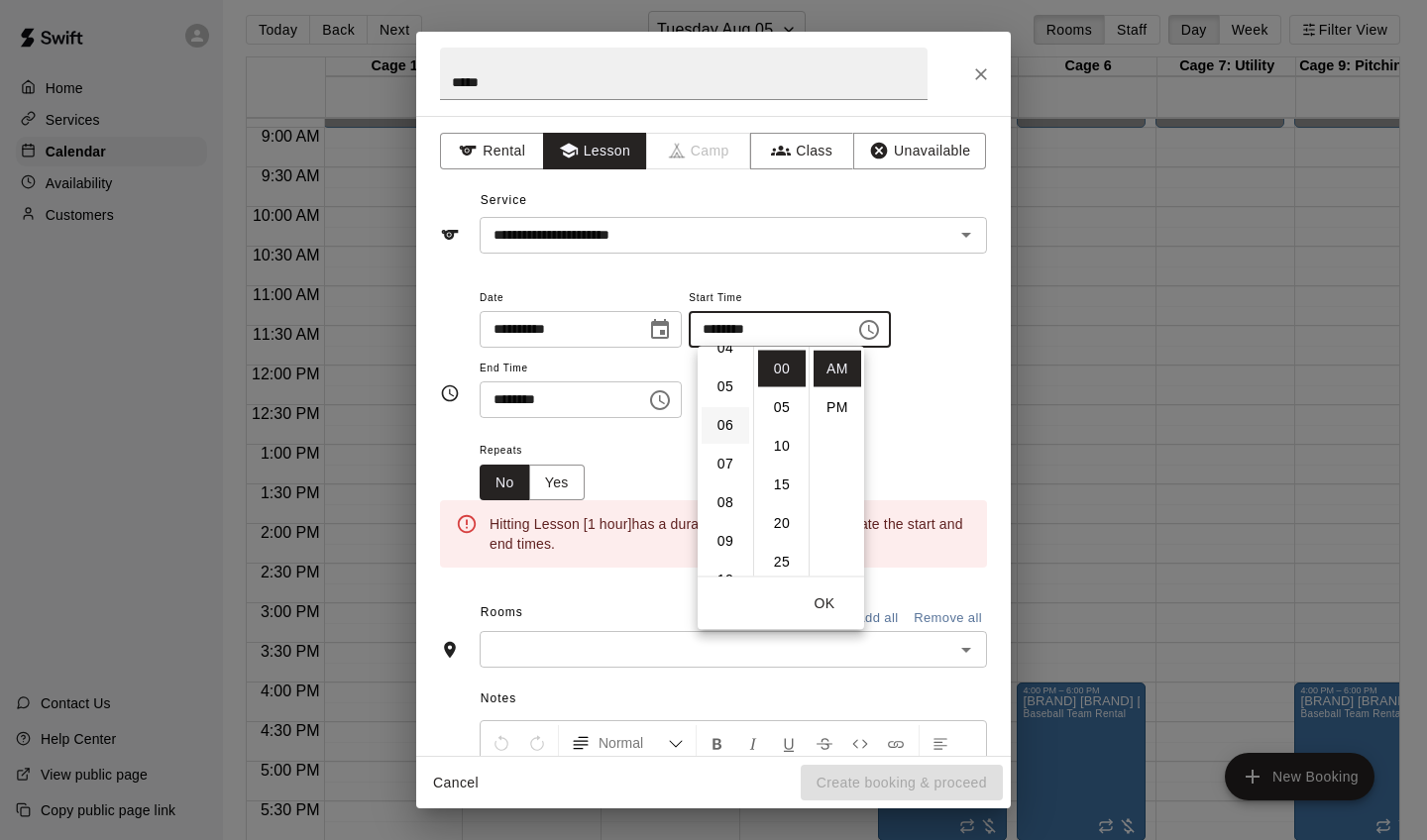 click on "06" at bounding box center [725, 425] 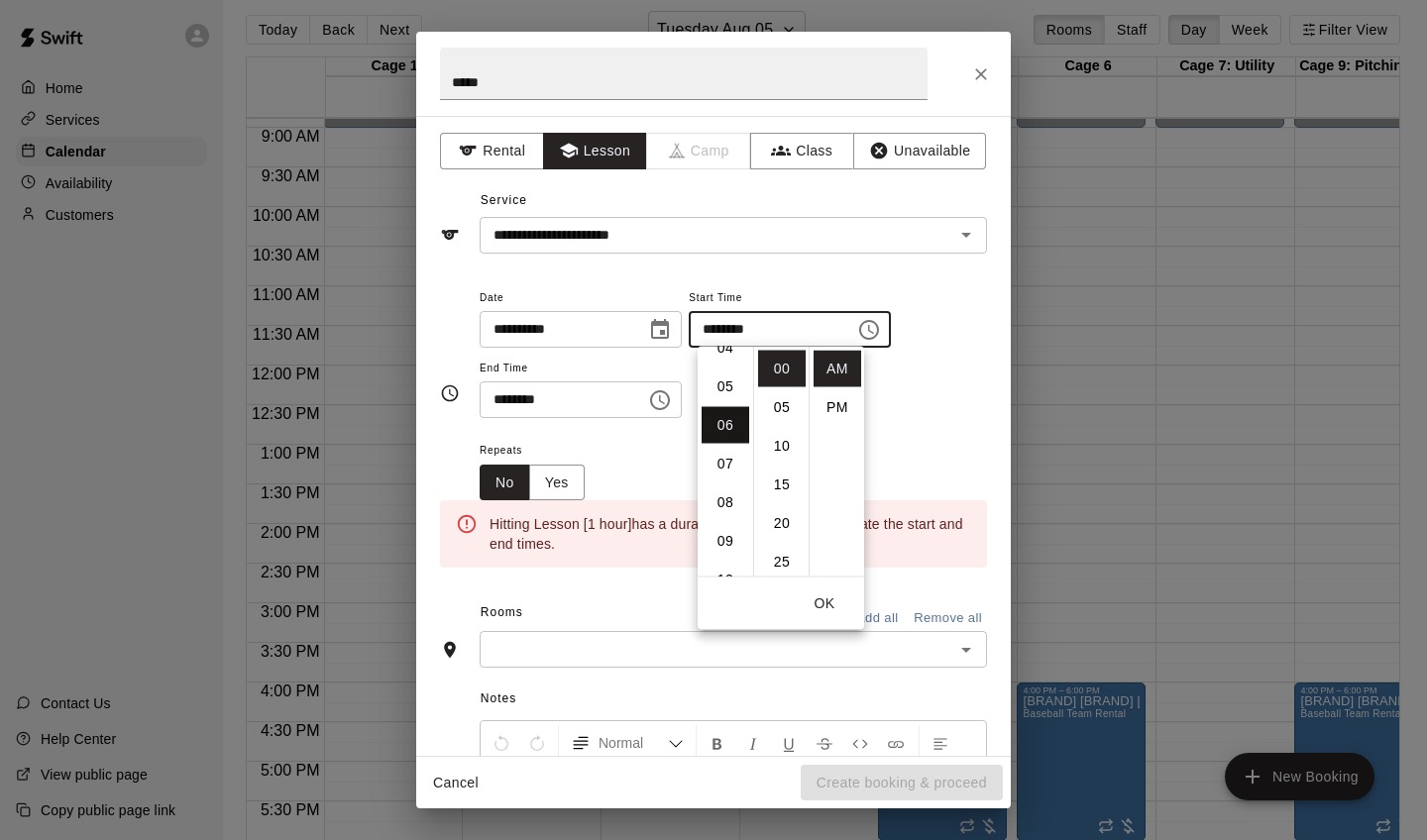 scroll, scrollTop: 232, scrollLeft: 0, axis: vertical 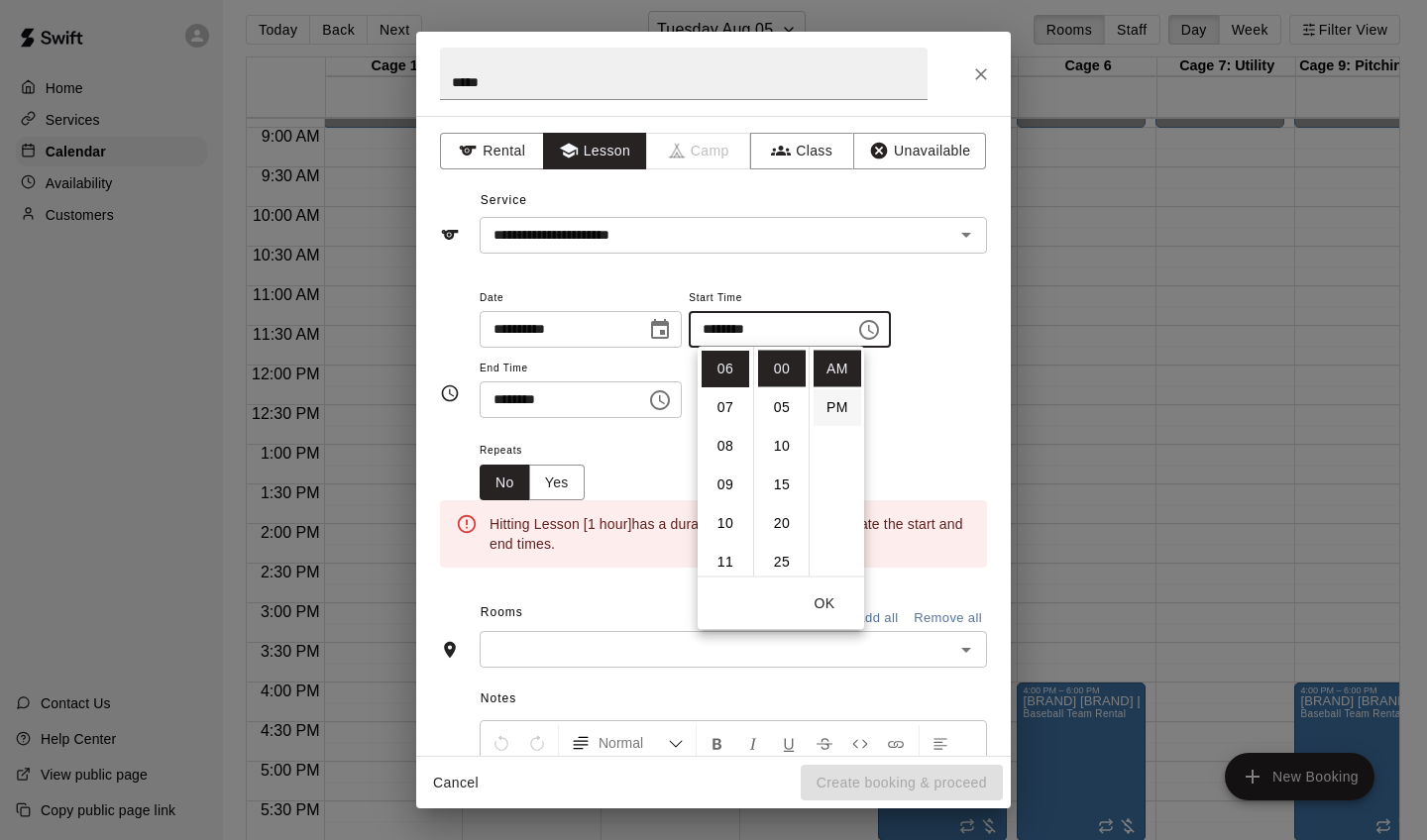 click on "PM" at bounding box center [837, 407] 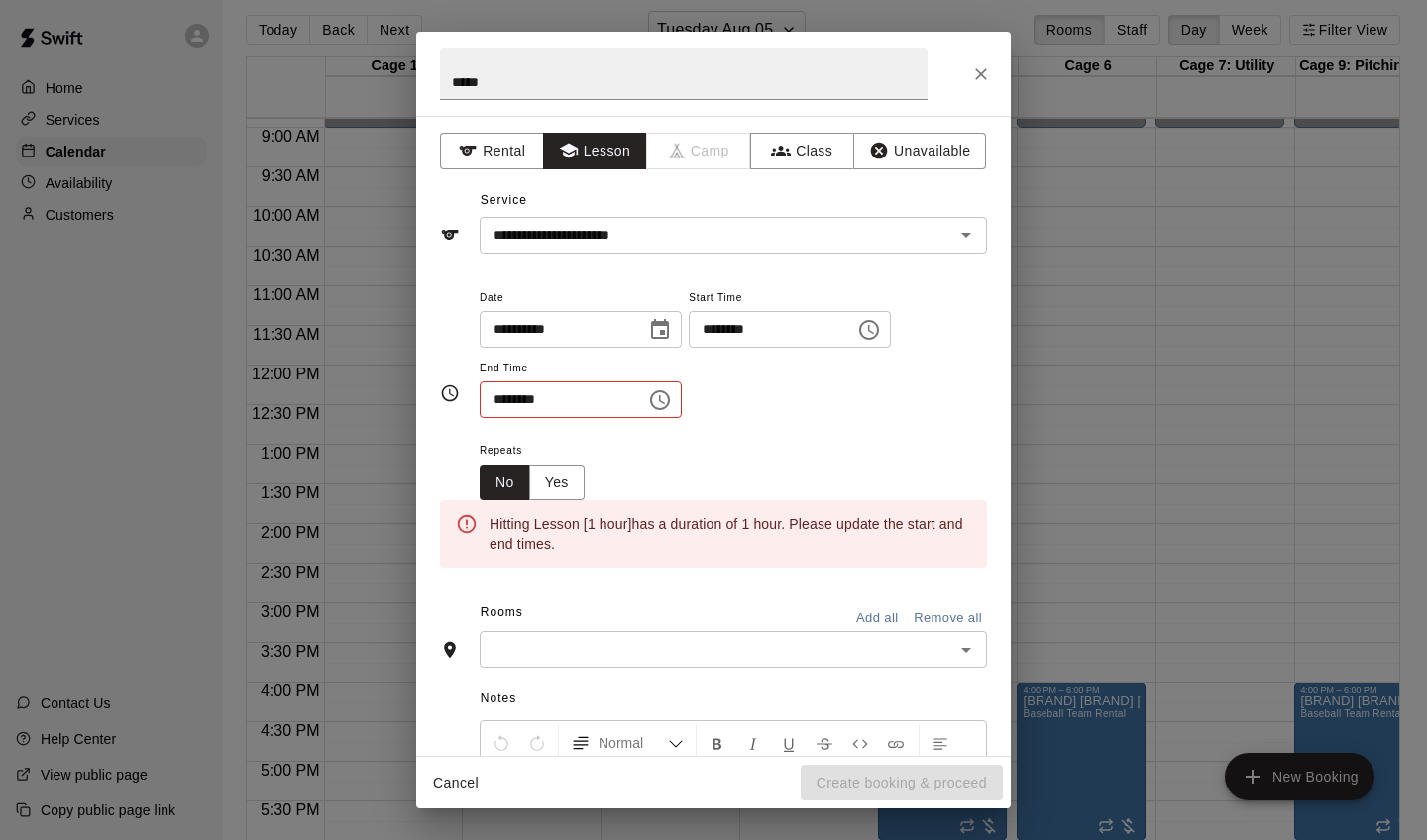 scroll, scrollTop: 36, scrollLeft: 0, axis: vertical 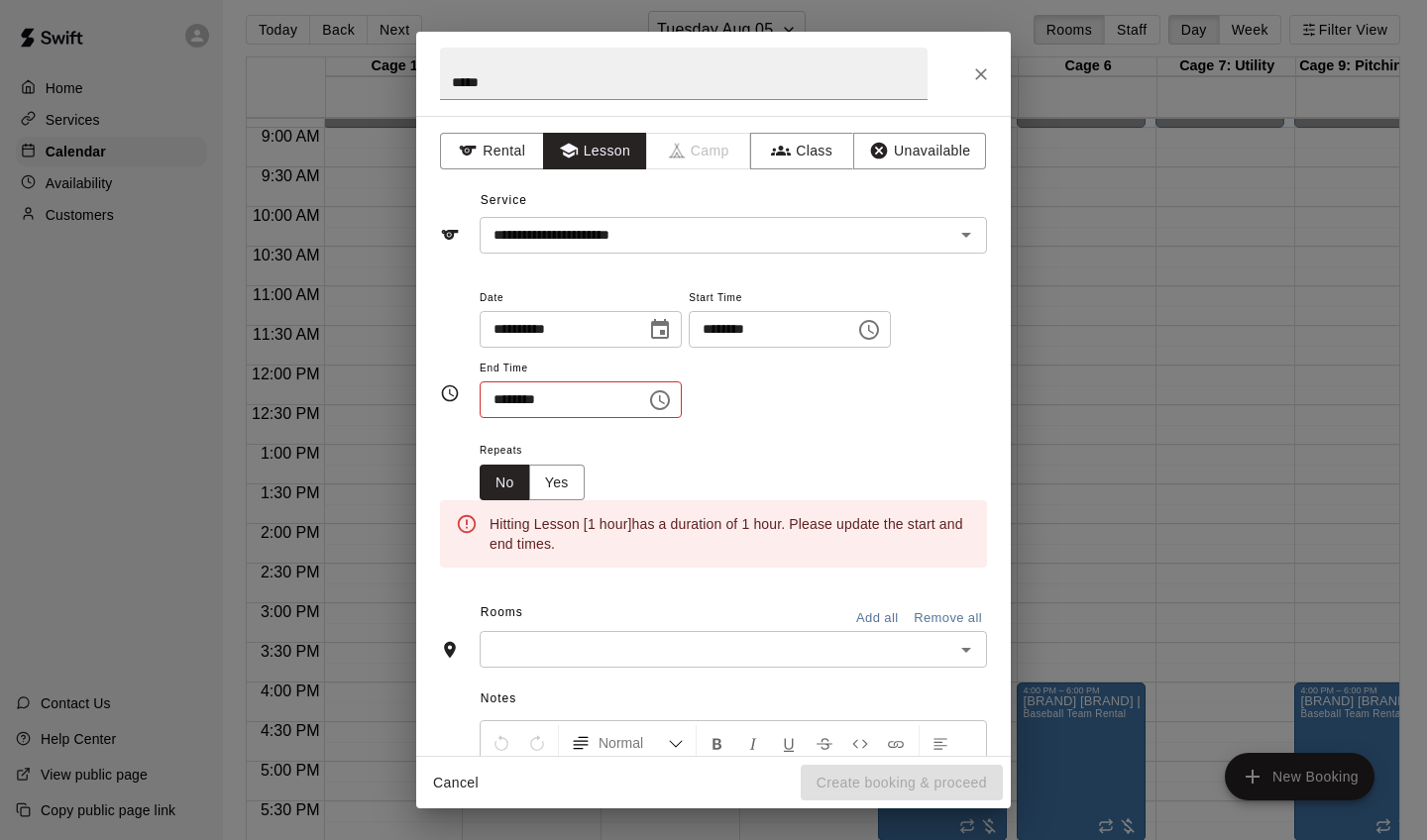 click on "********" at bounding box center [556, 399] 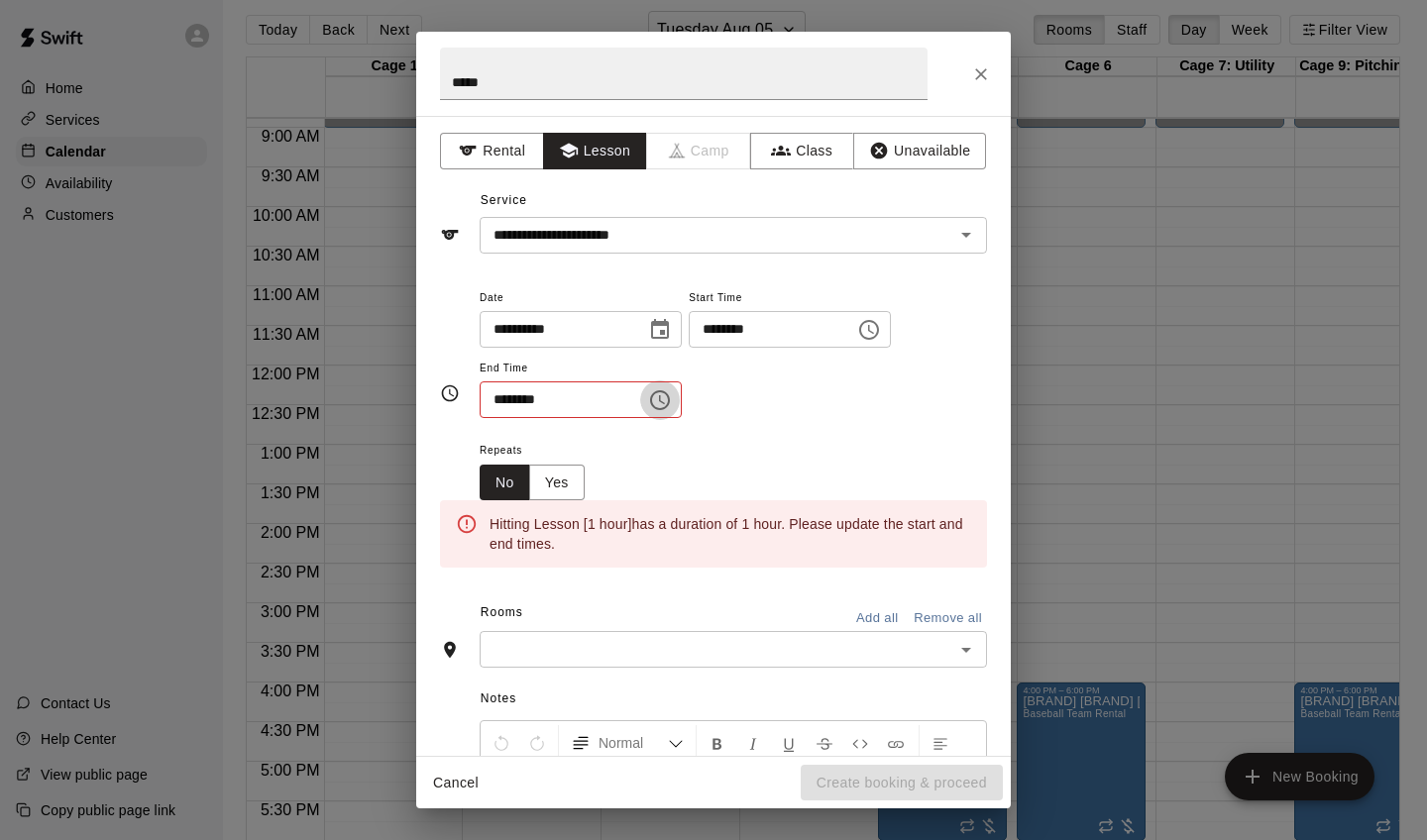 click 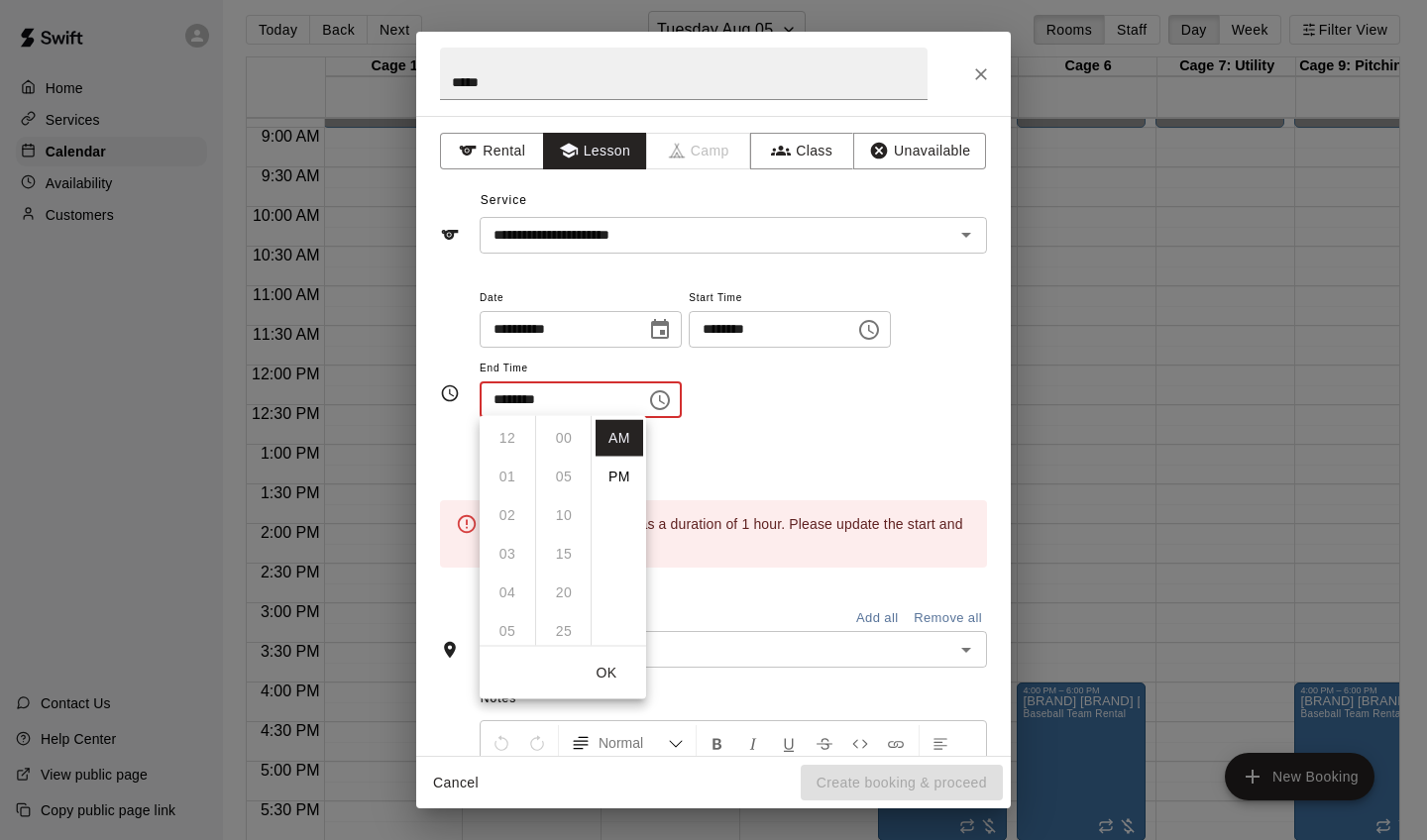 scroll 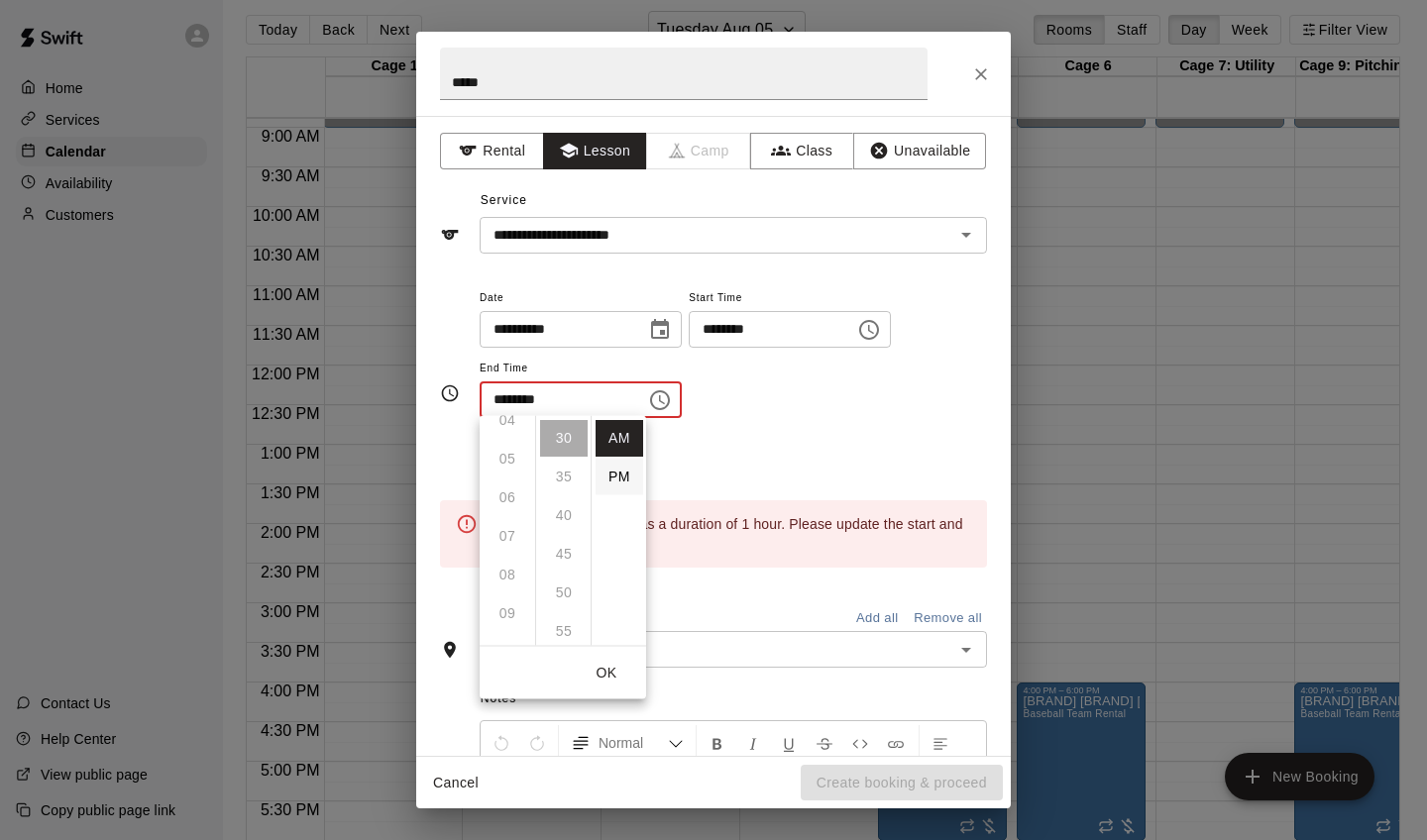 click on "PM" at bounding box center [619, 476] 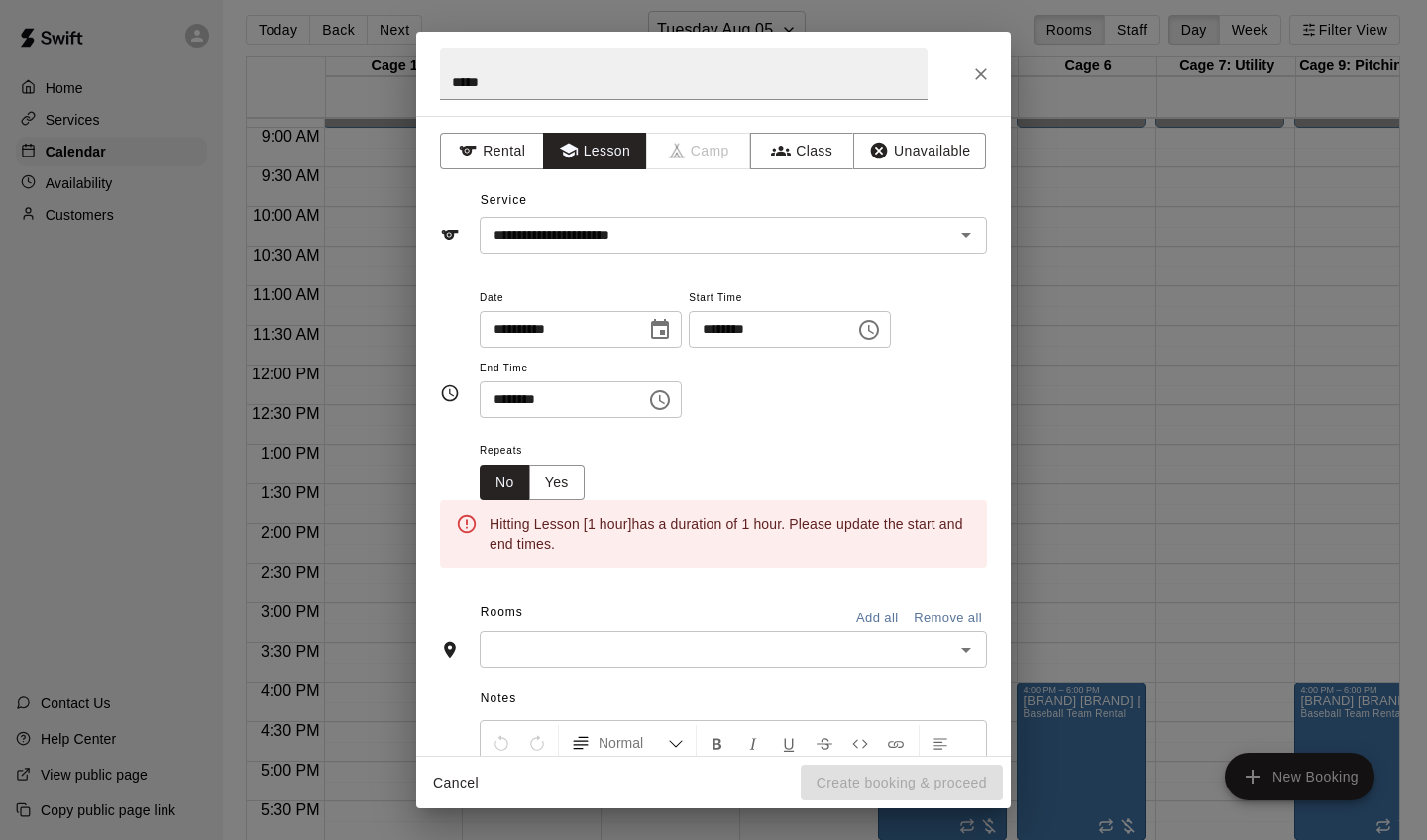 click on "********" at bounding box center [556, 399] 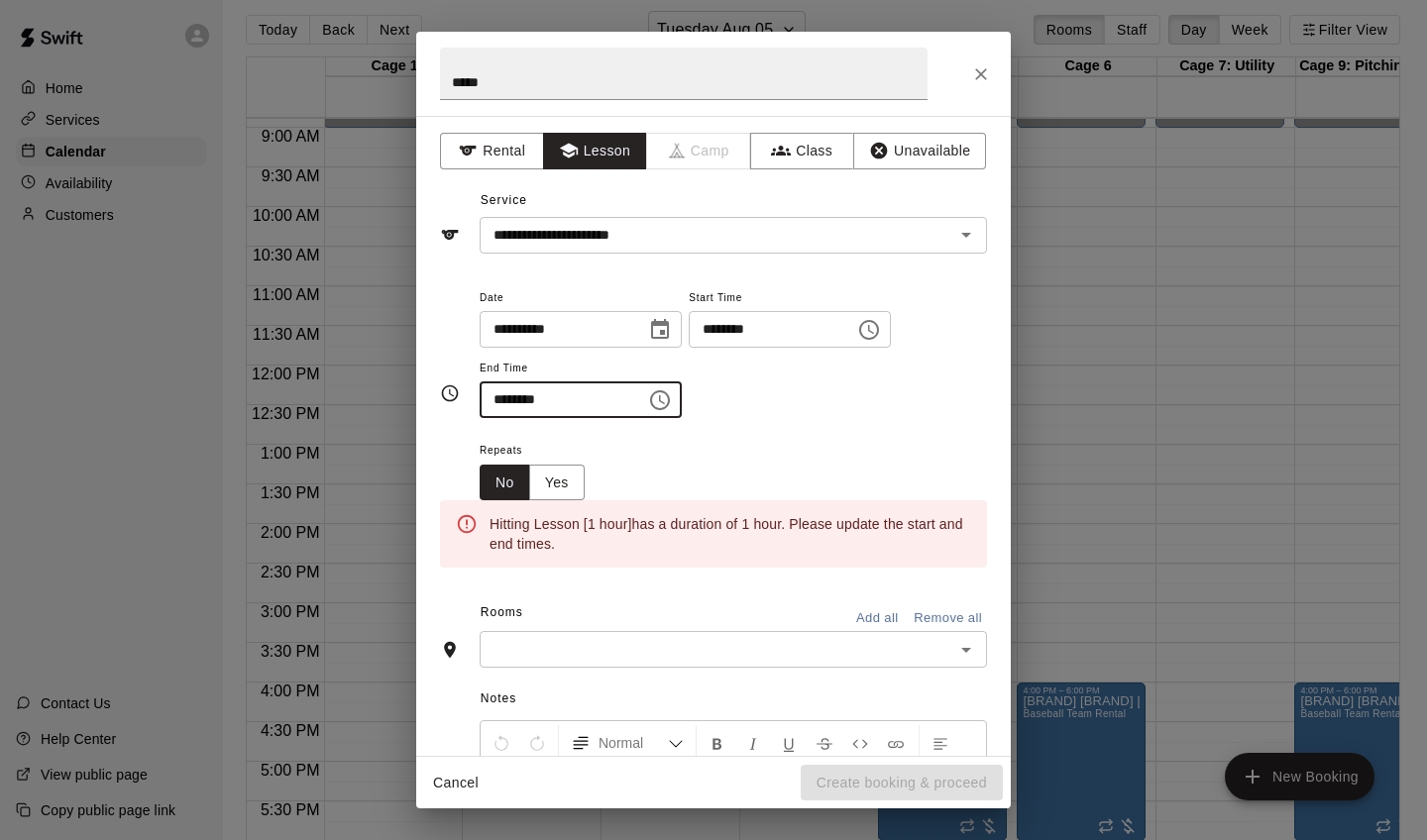click 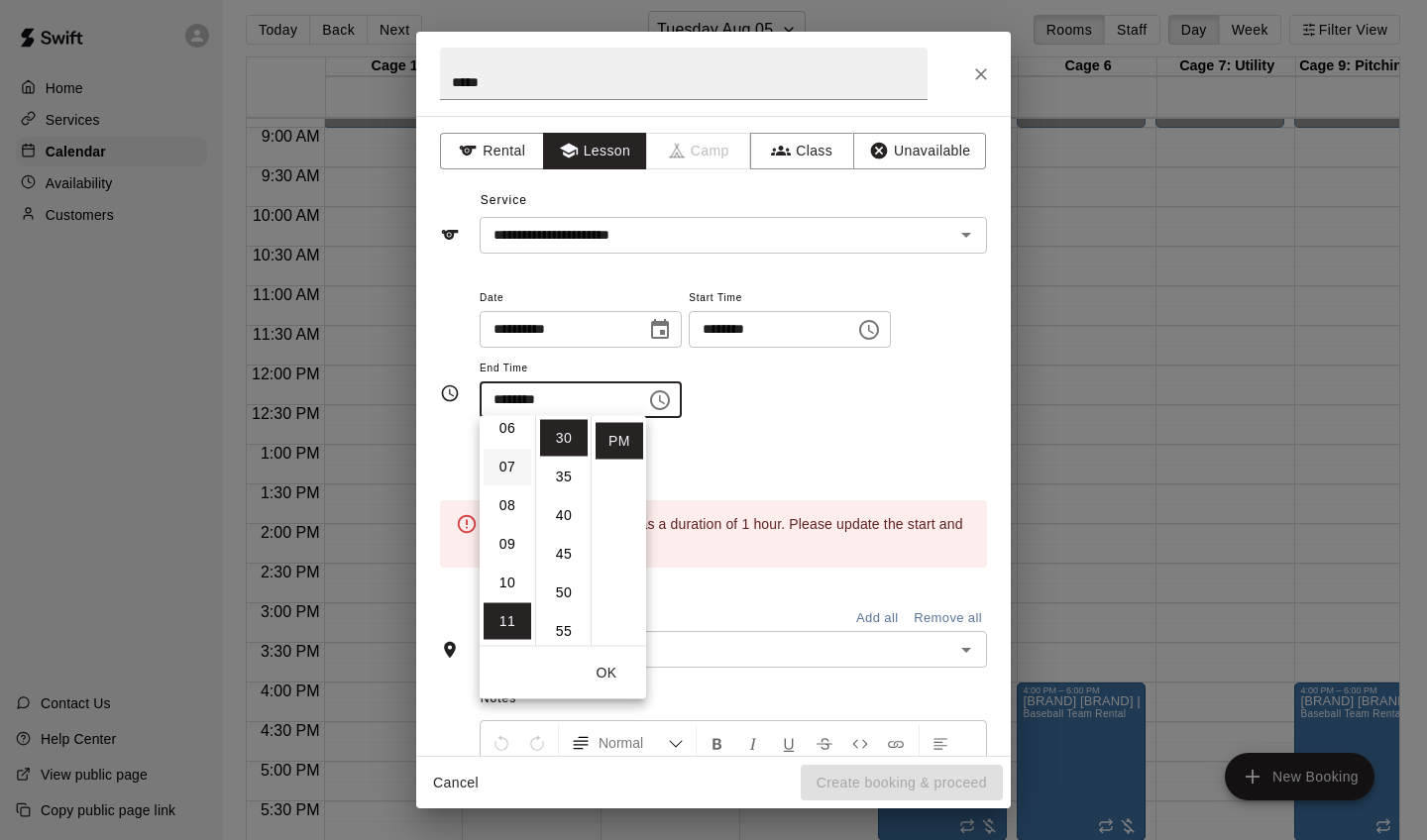 click on "07" at bounding box center (507, 467) 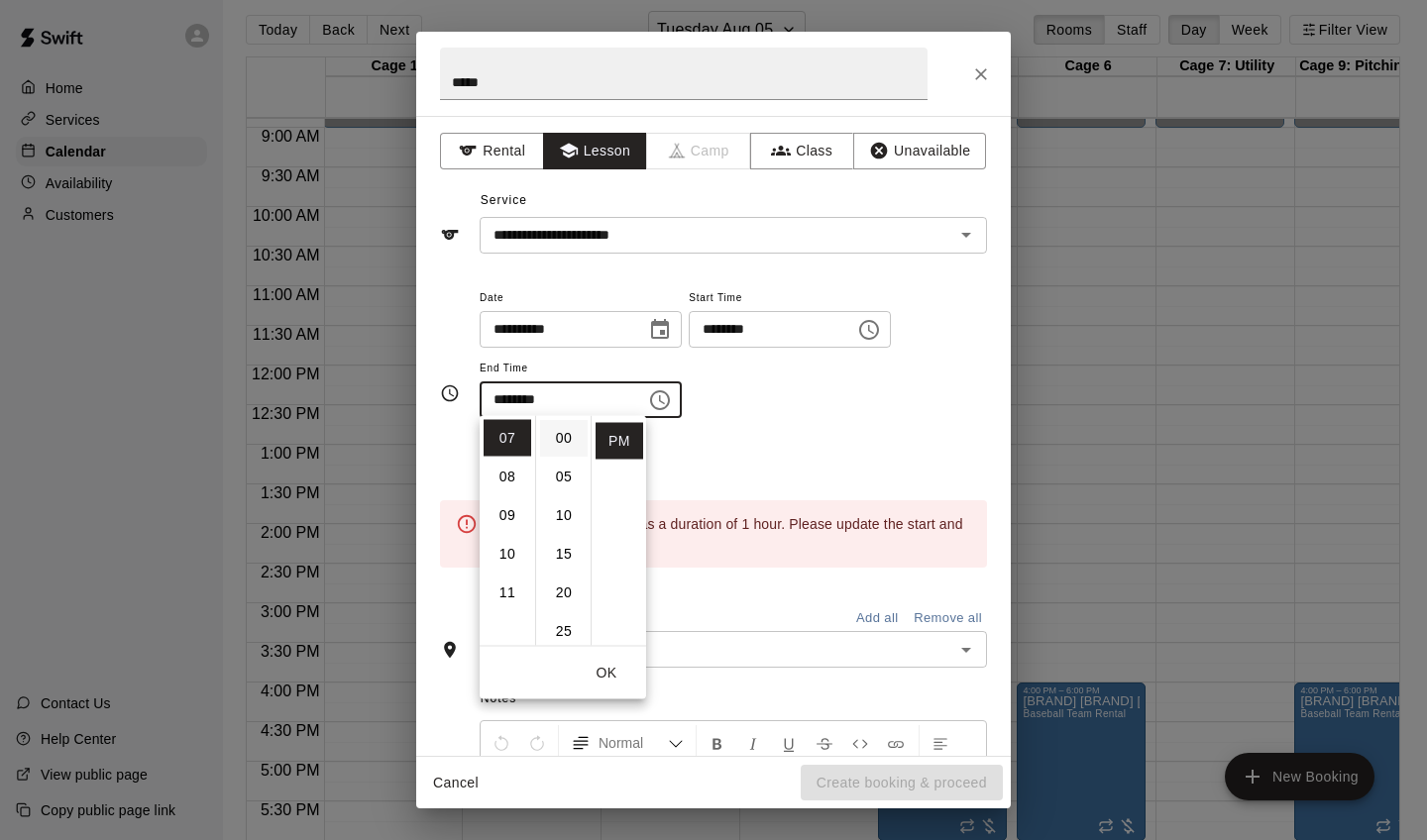 click on "00" at bounding box center [564, 438] 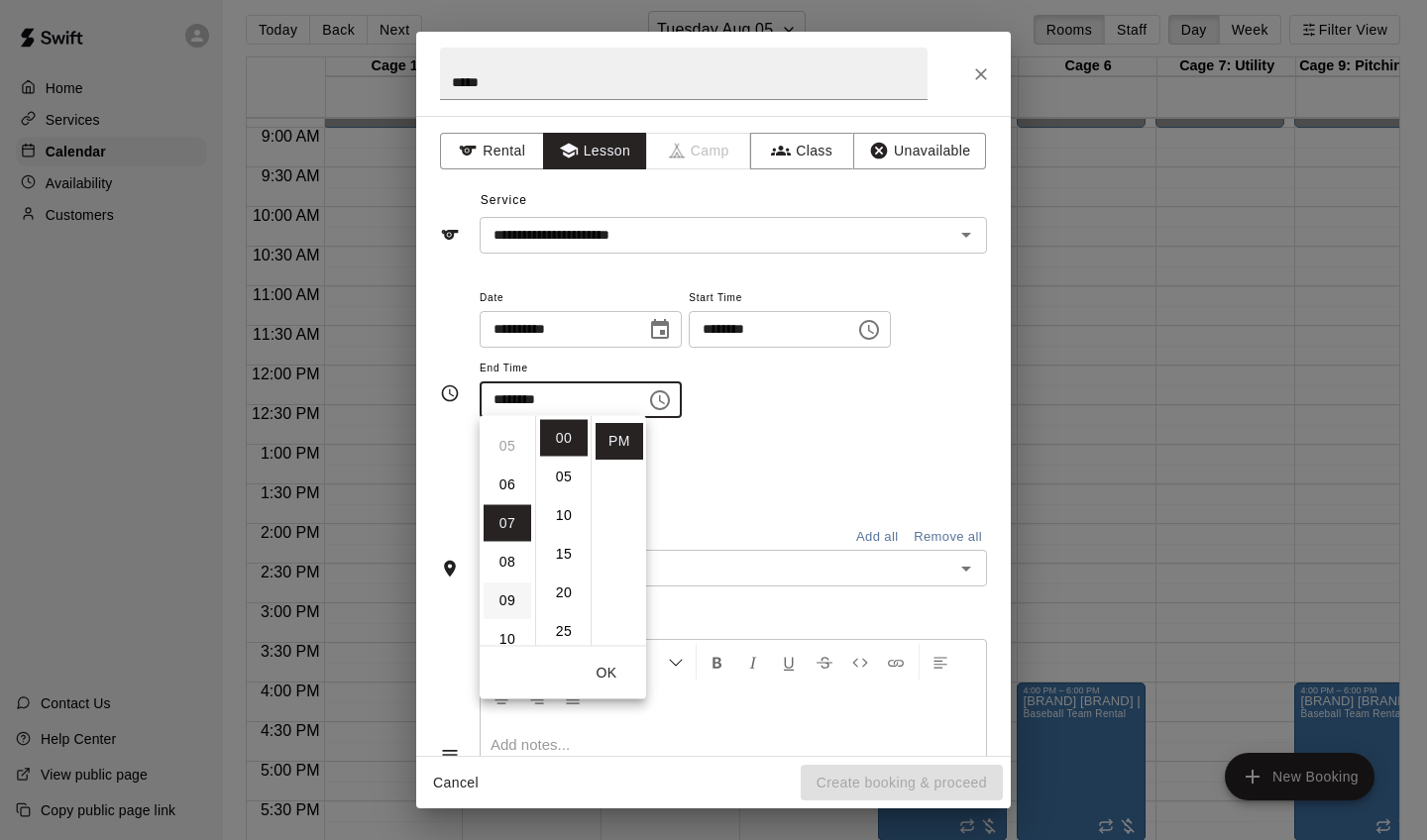 scroll, scrollTop: 168, scrollLeft: 0, axis: vertical 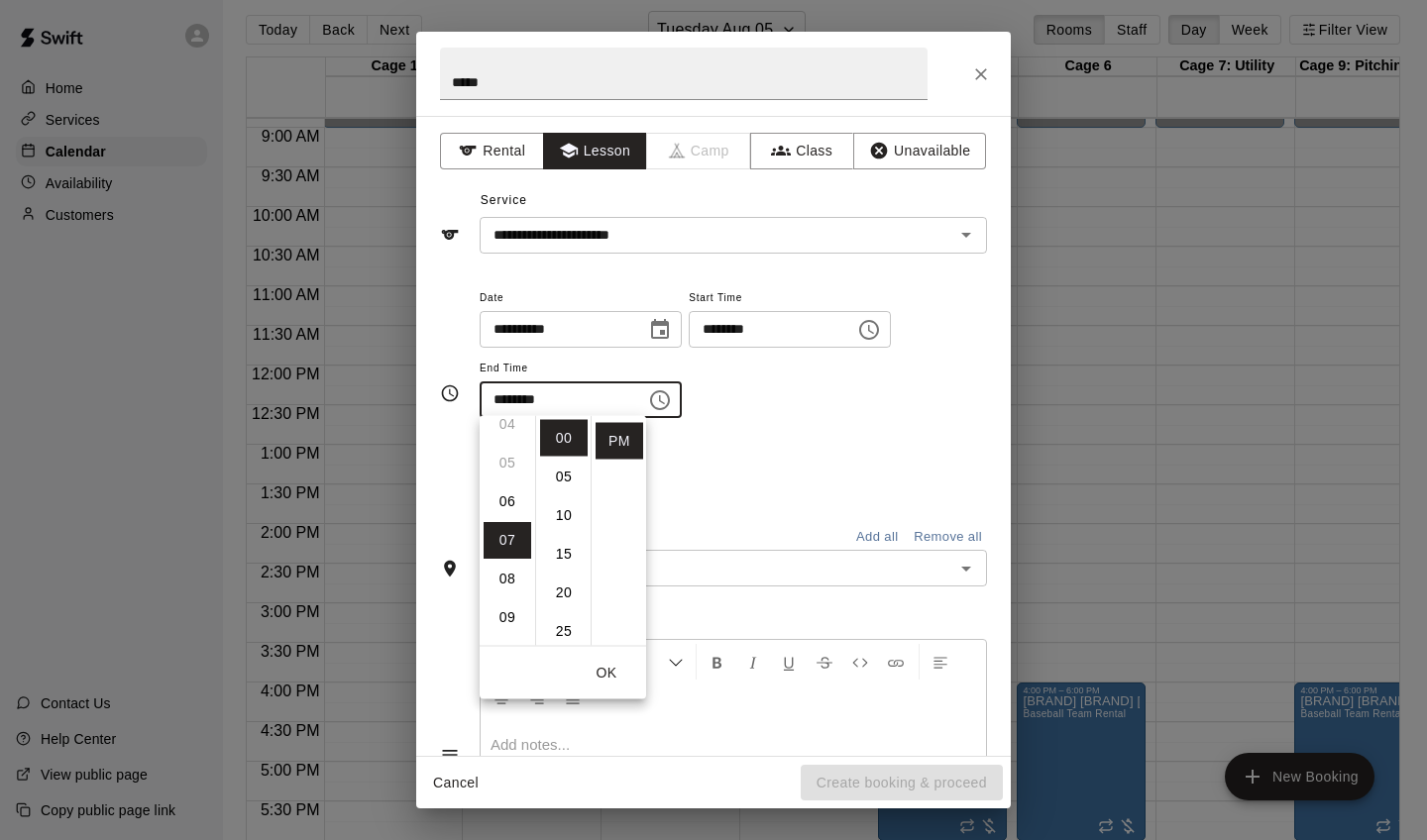 click on "********" at bounding box center [765, 329] 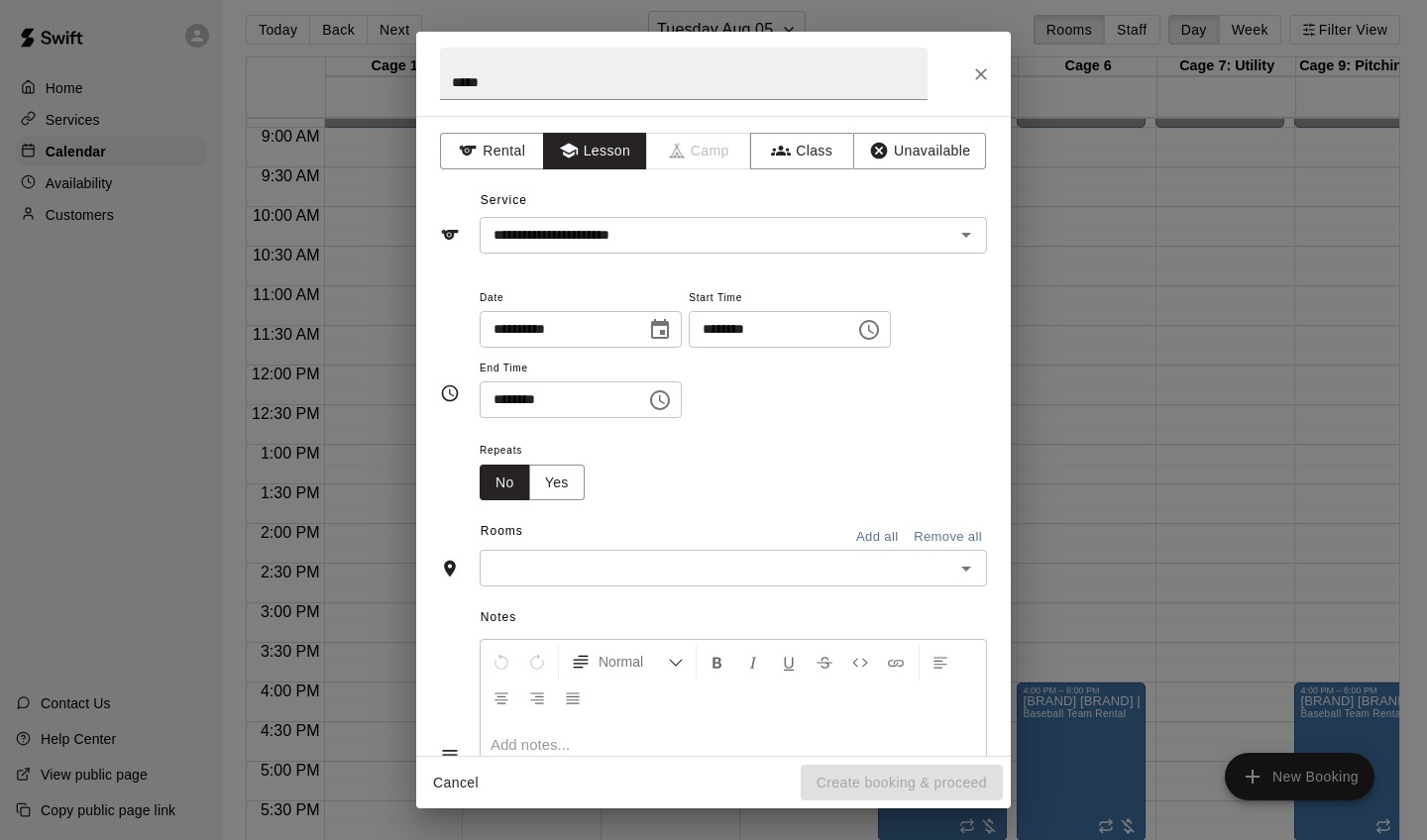 click 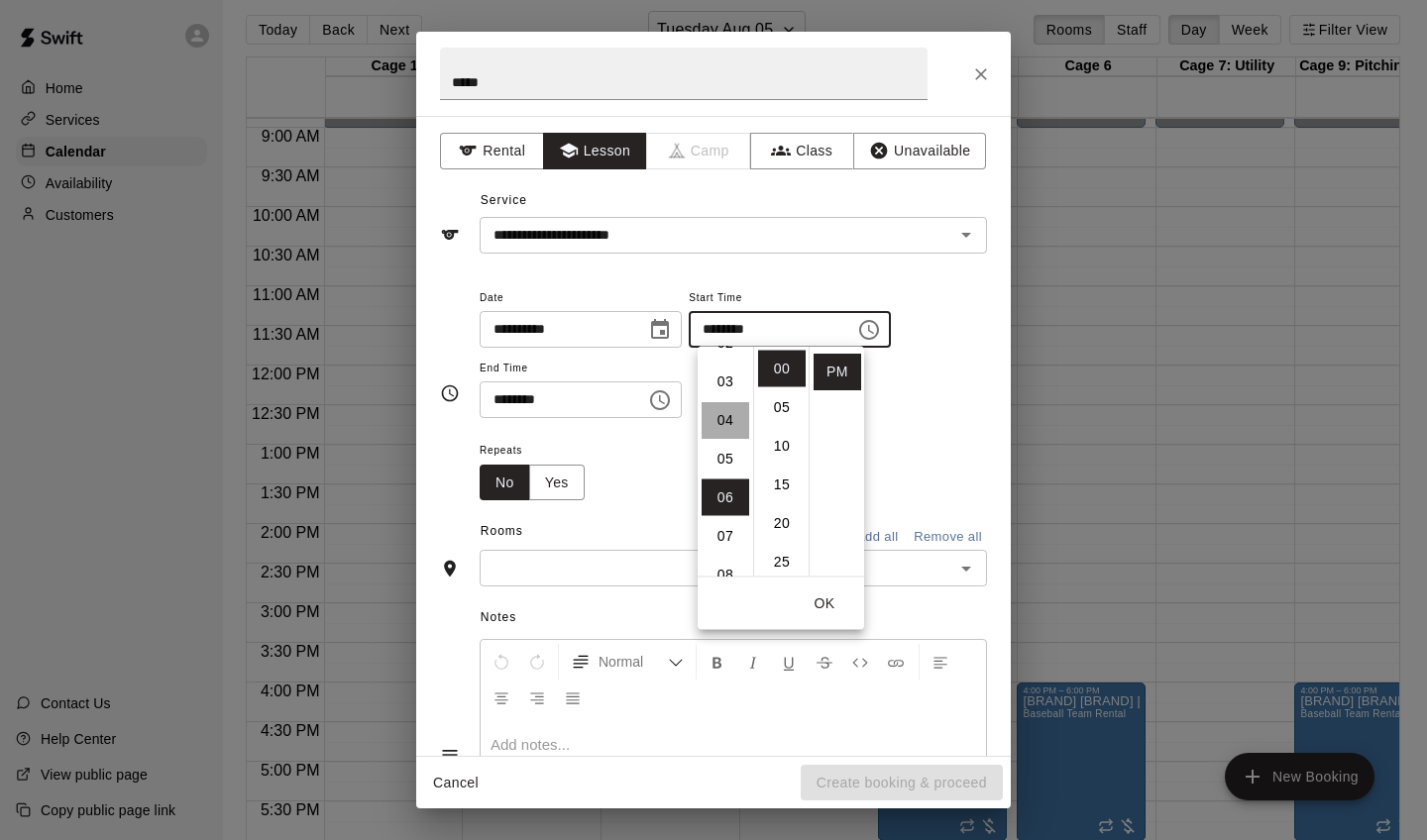 click on "04" at bounding box center (725, 420) 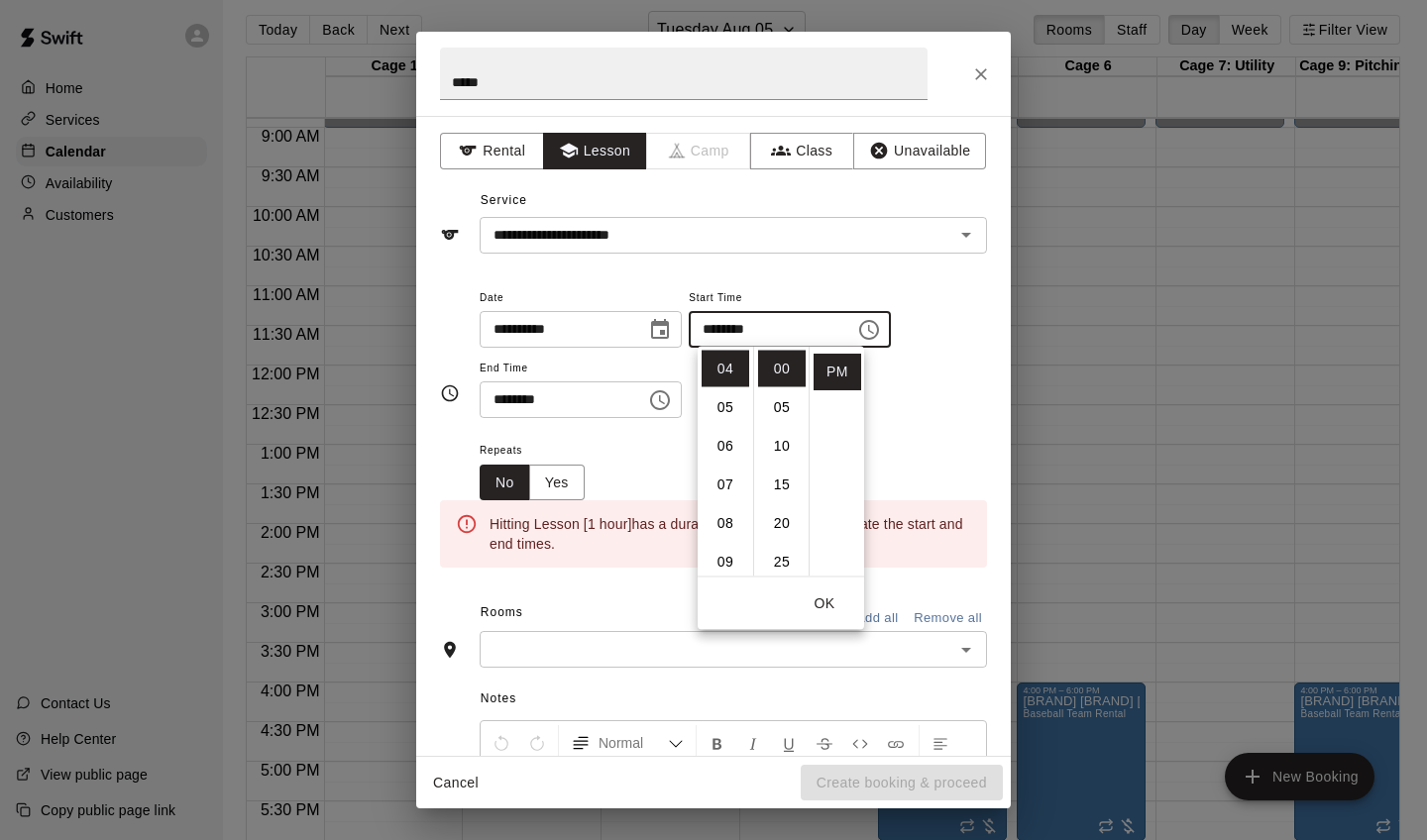 click on "OK" at bounding box center (824, 603) 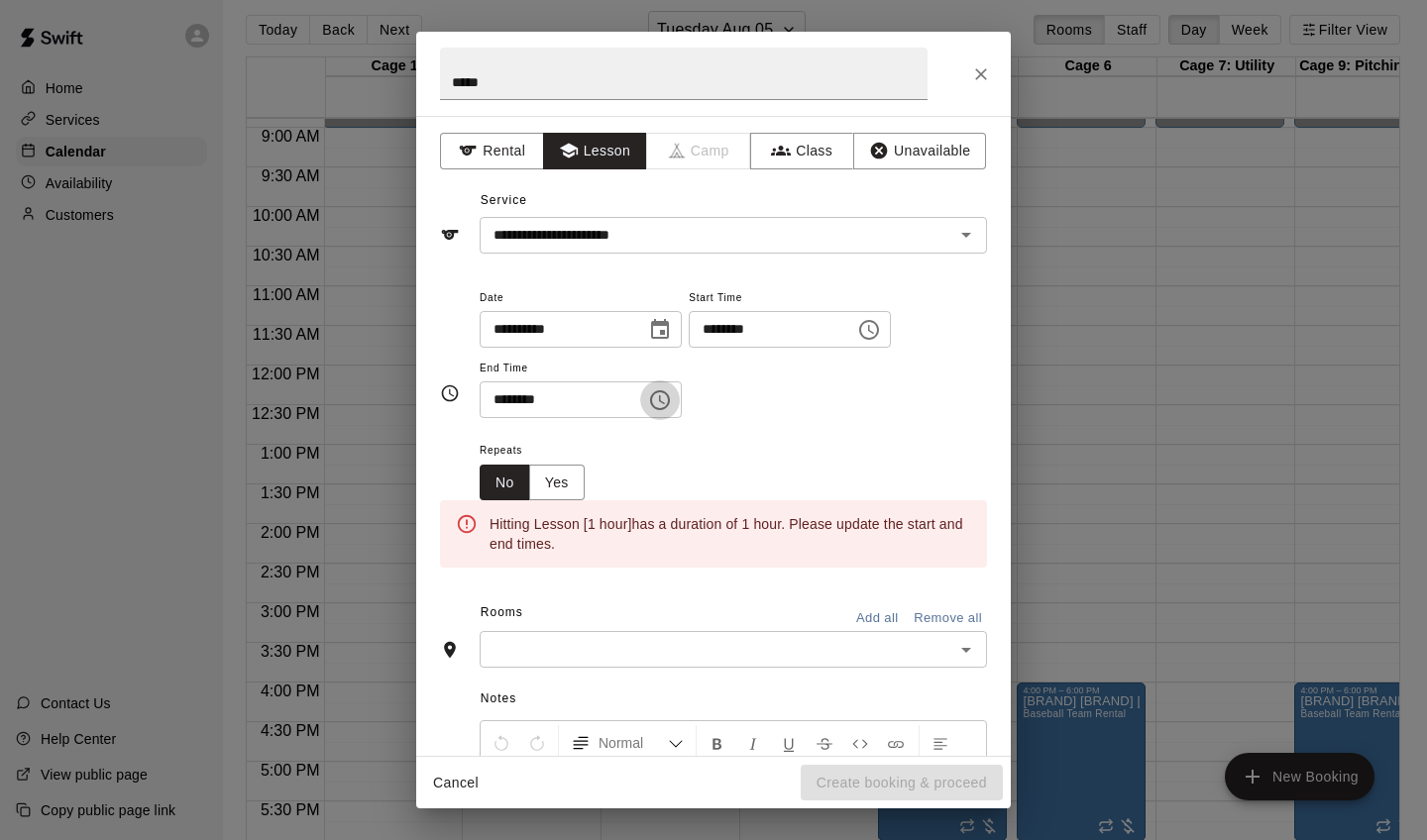 click 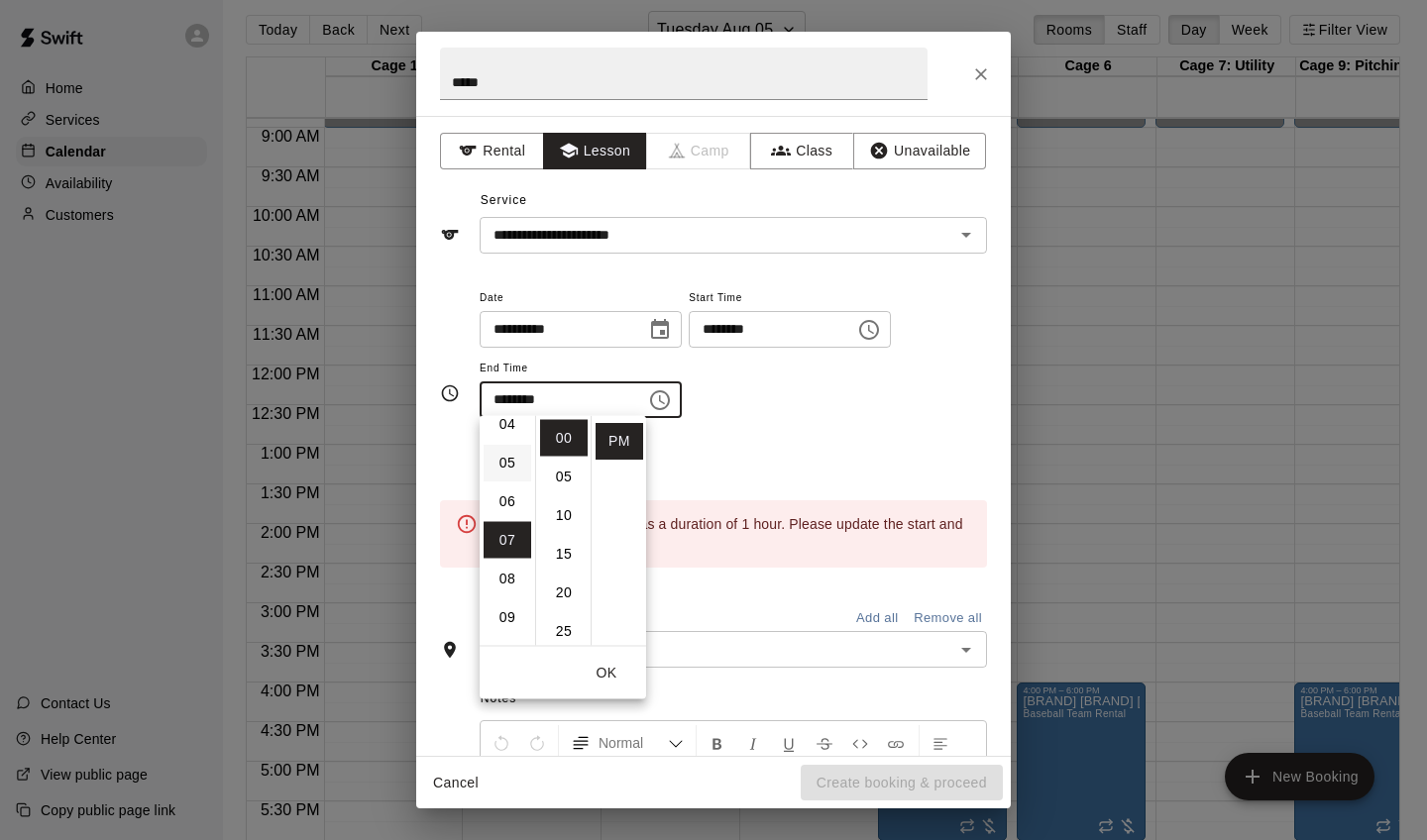 click on "05" at bounding box center [507, 463] 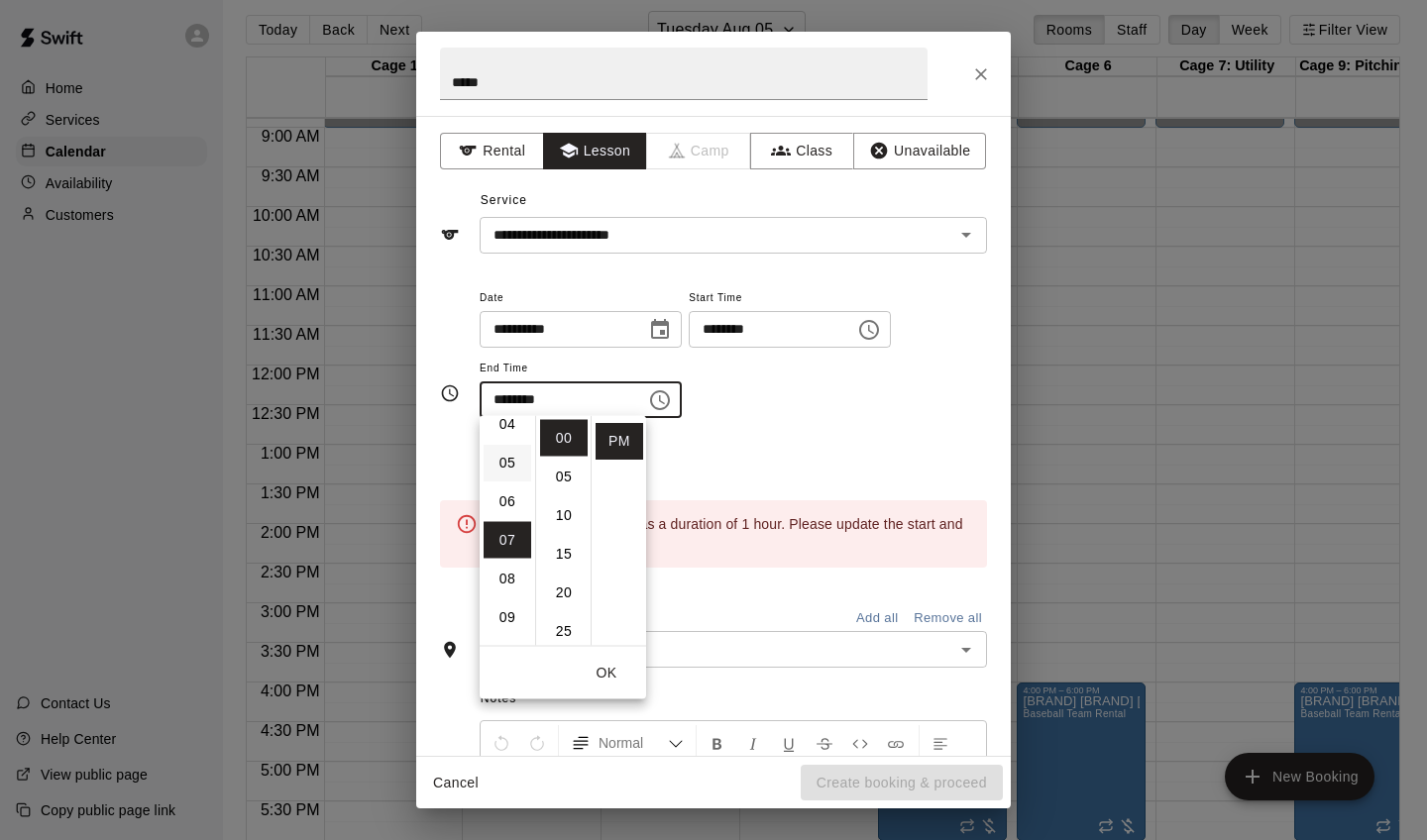 type on "********" 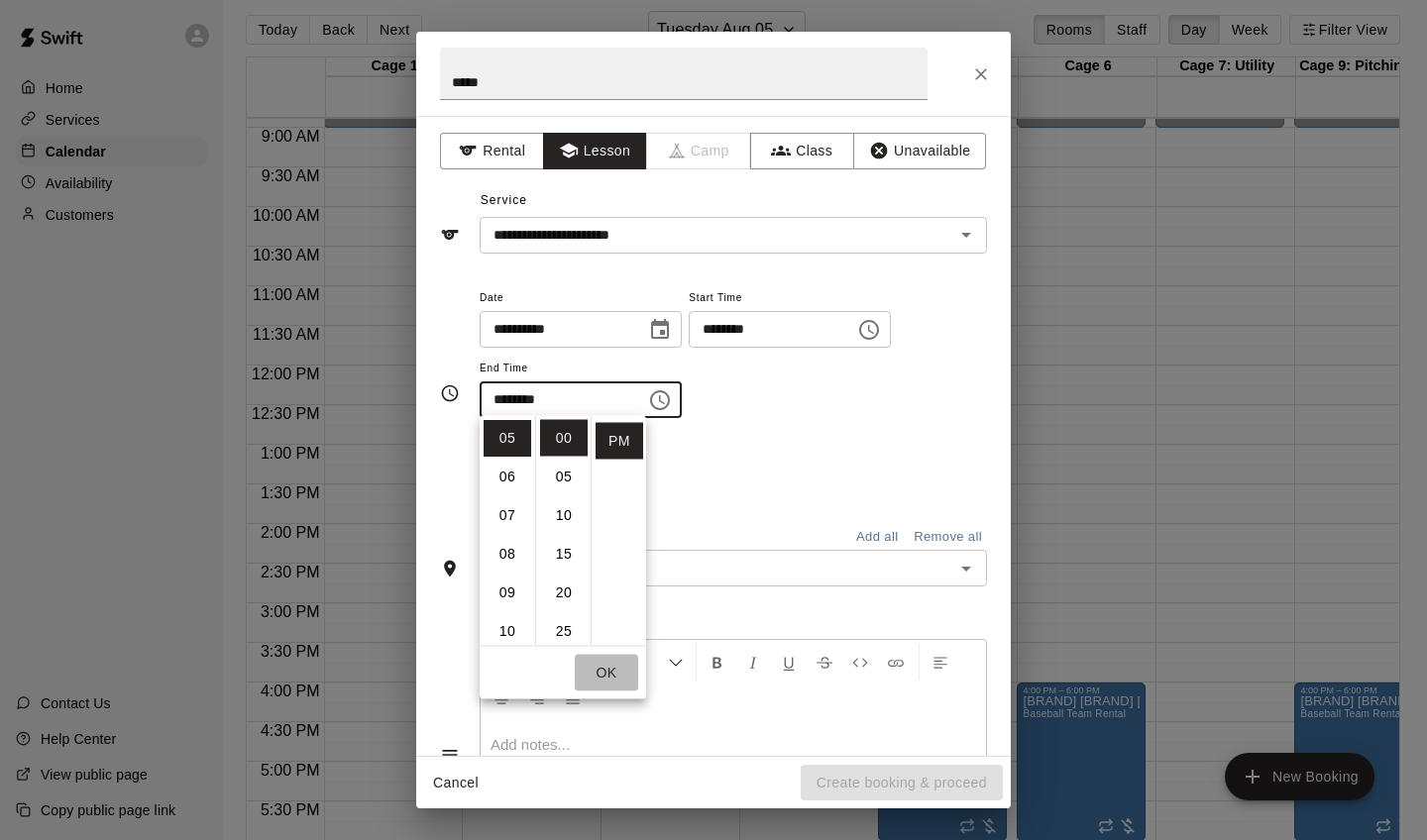 click on "OK" at bounding box center (606, 673) 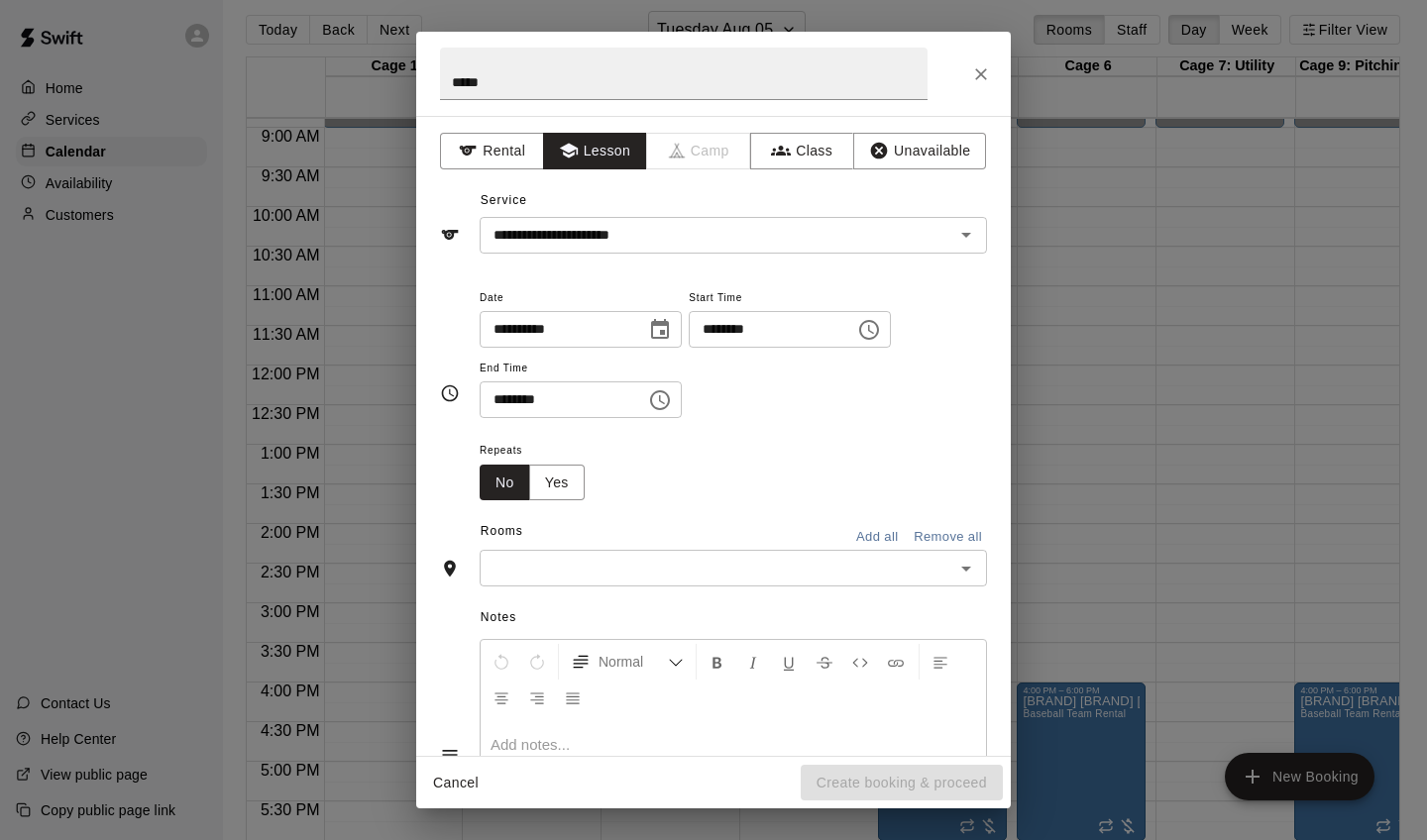 click at bounding box center (733, 745) 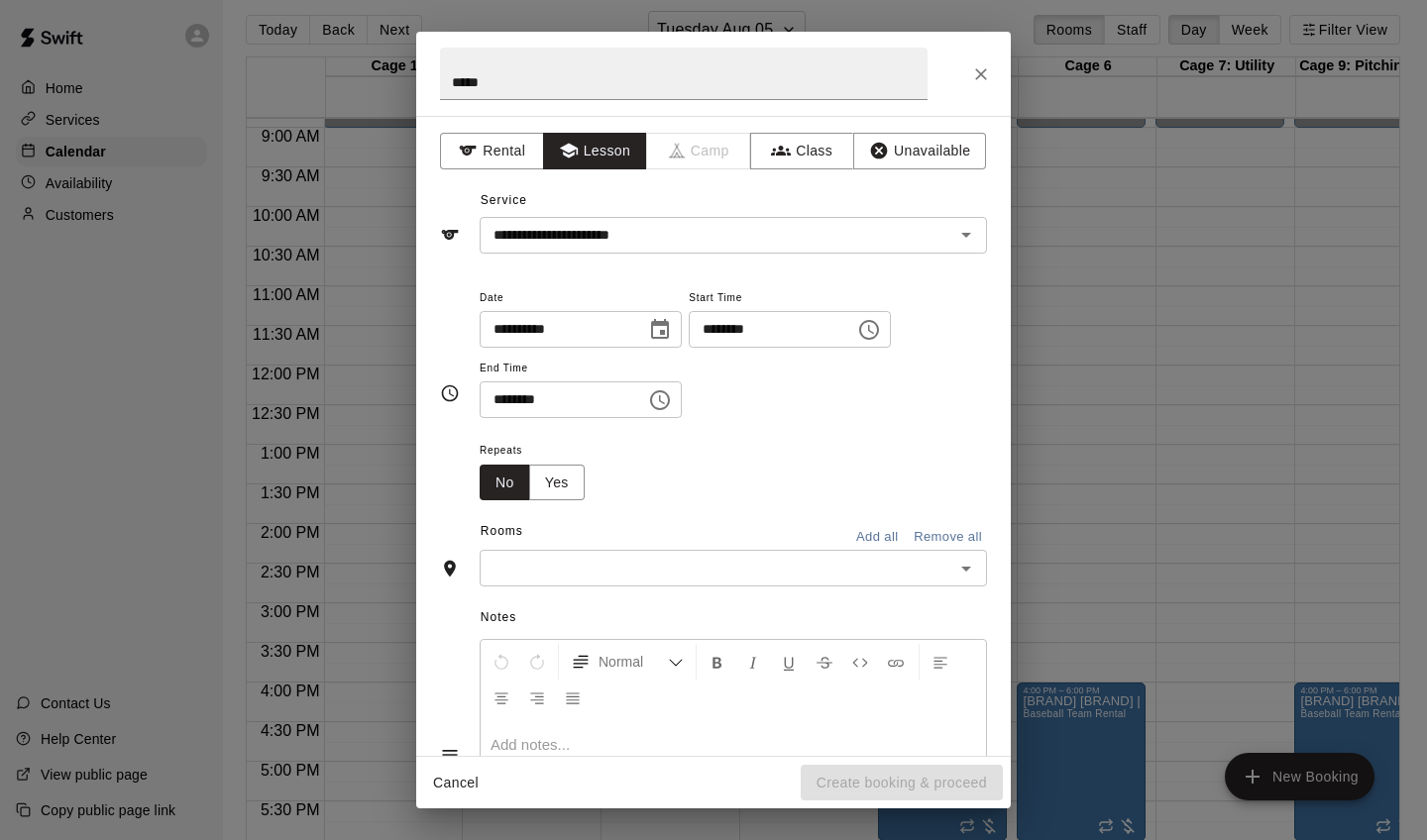 type 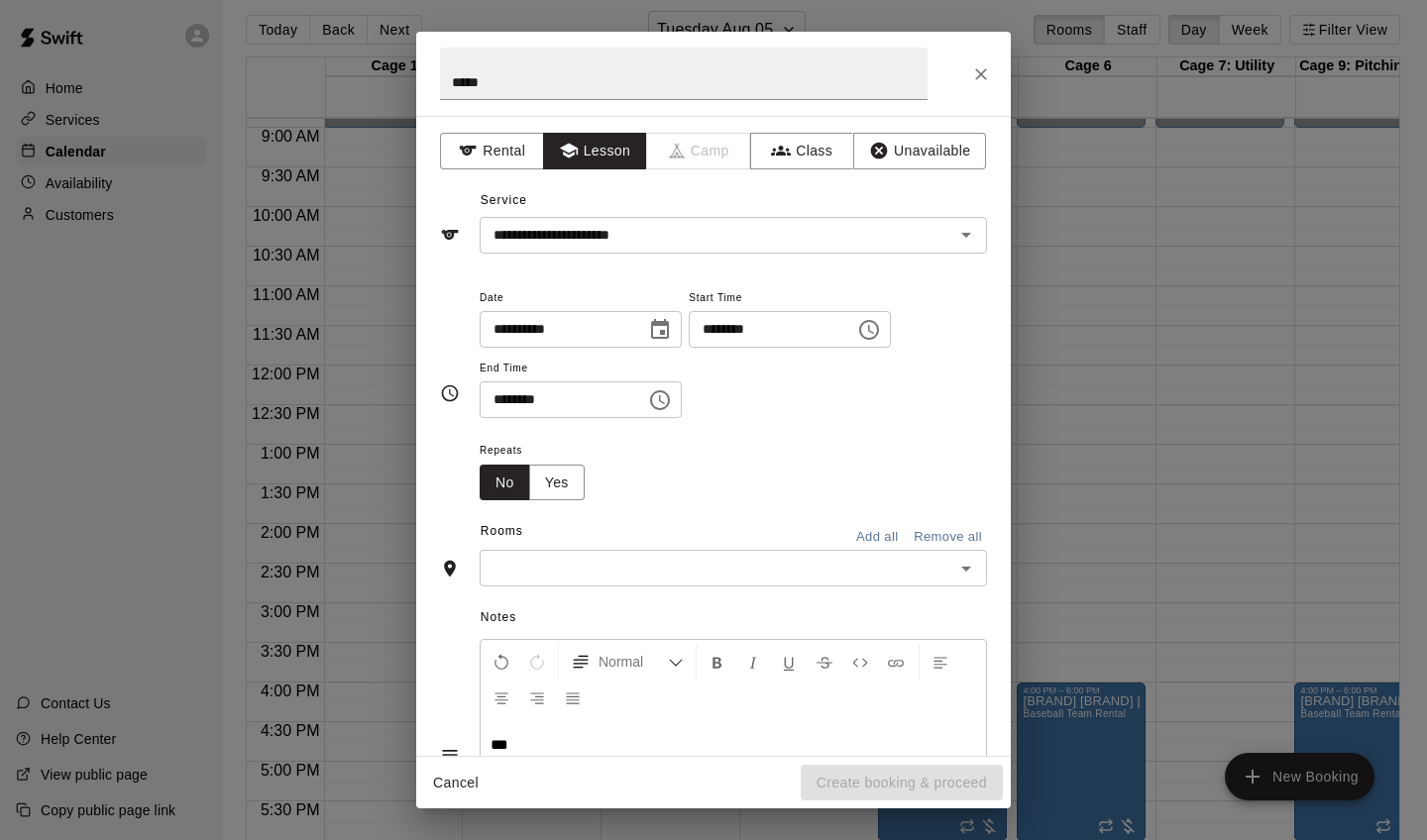 click on "Repeats No Yes" at bounding box center [733, 469] 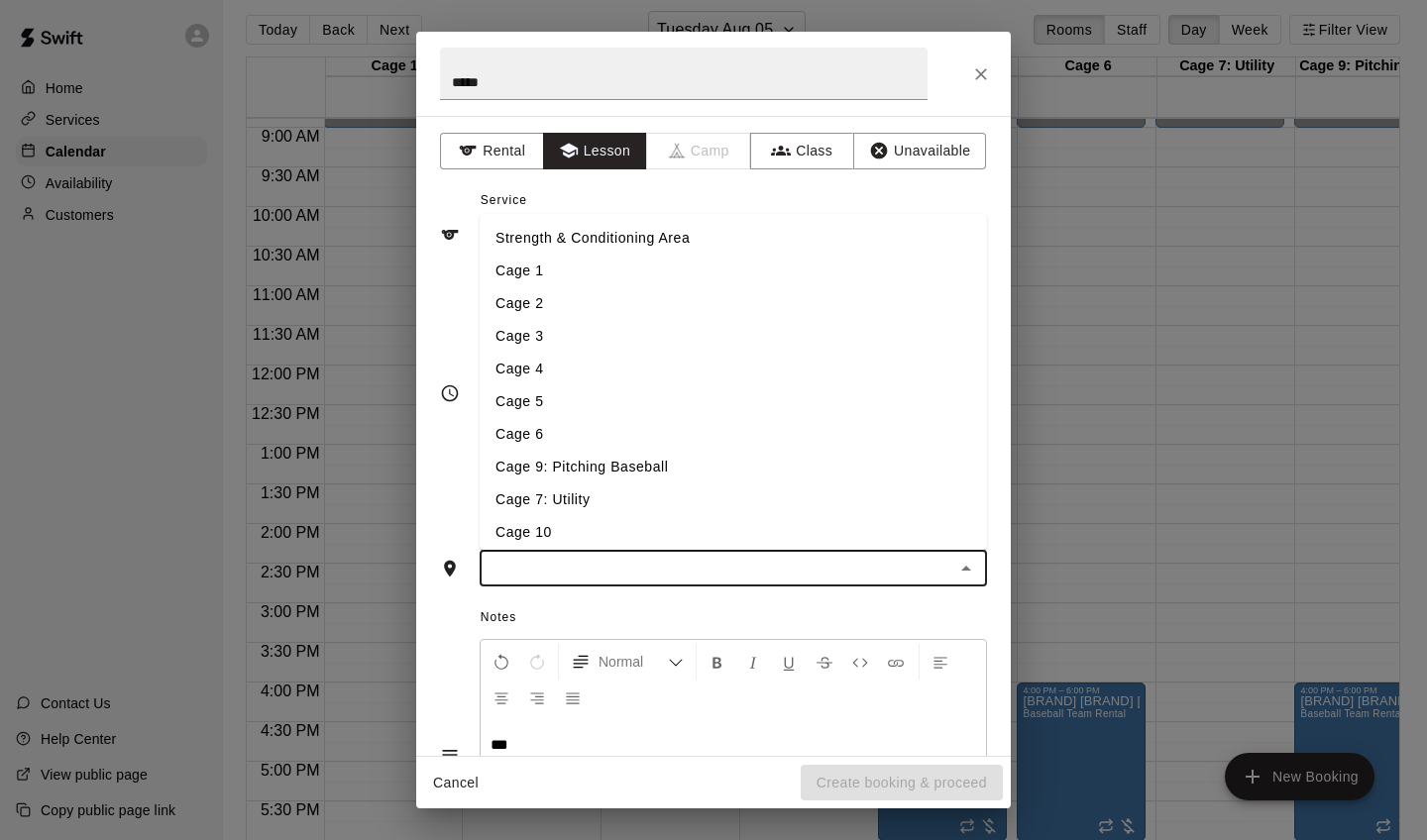 click at bounding box center [716, 568] 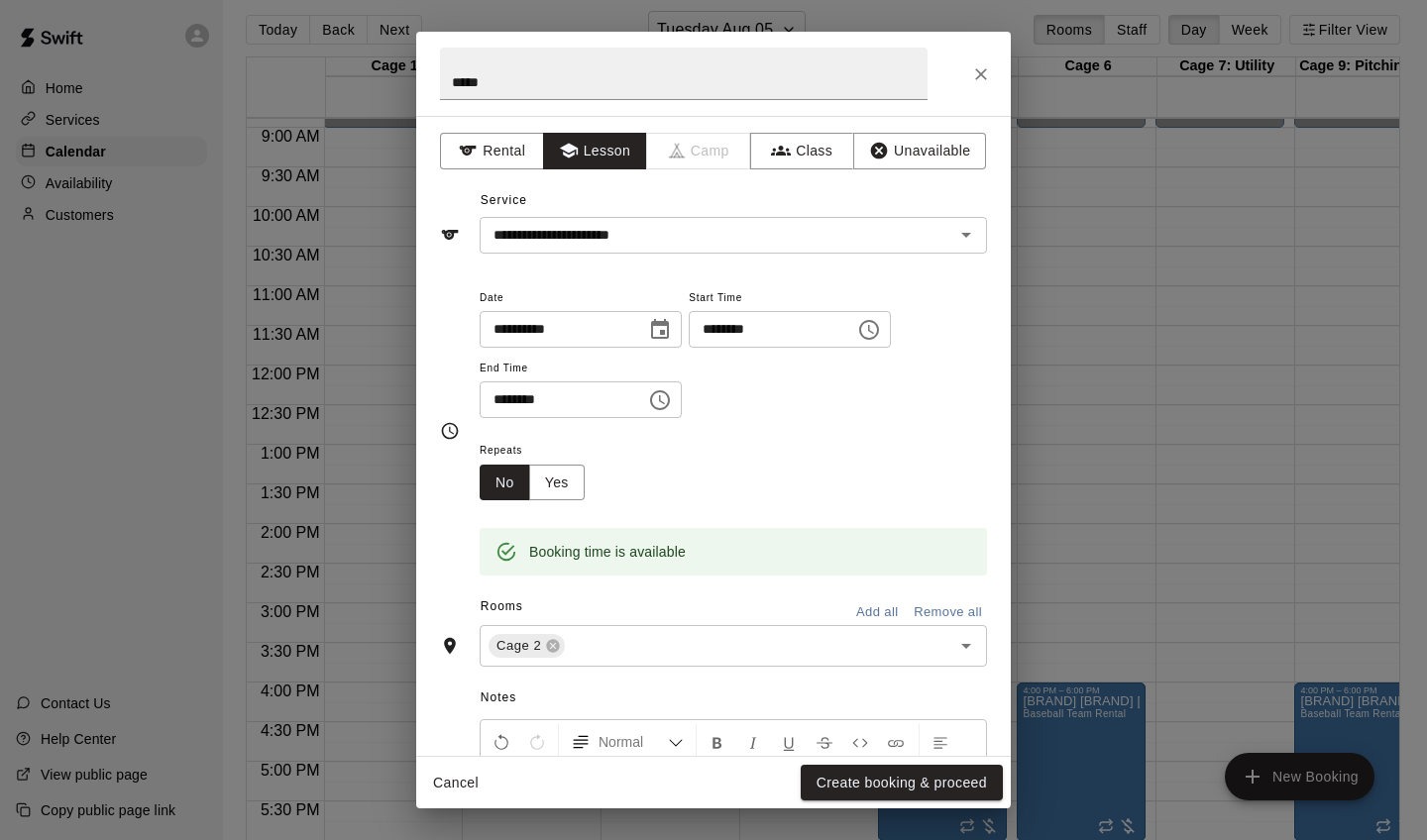 click on "Booking time is available" at bounding box center [733, 538] 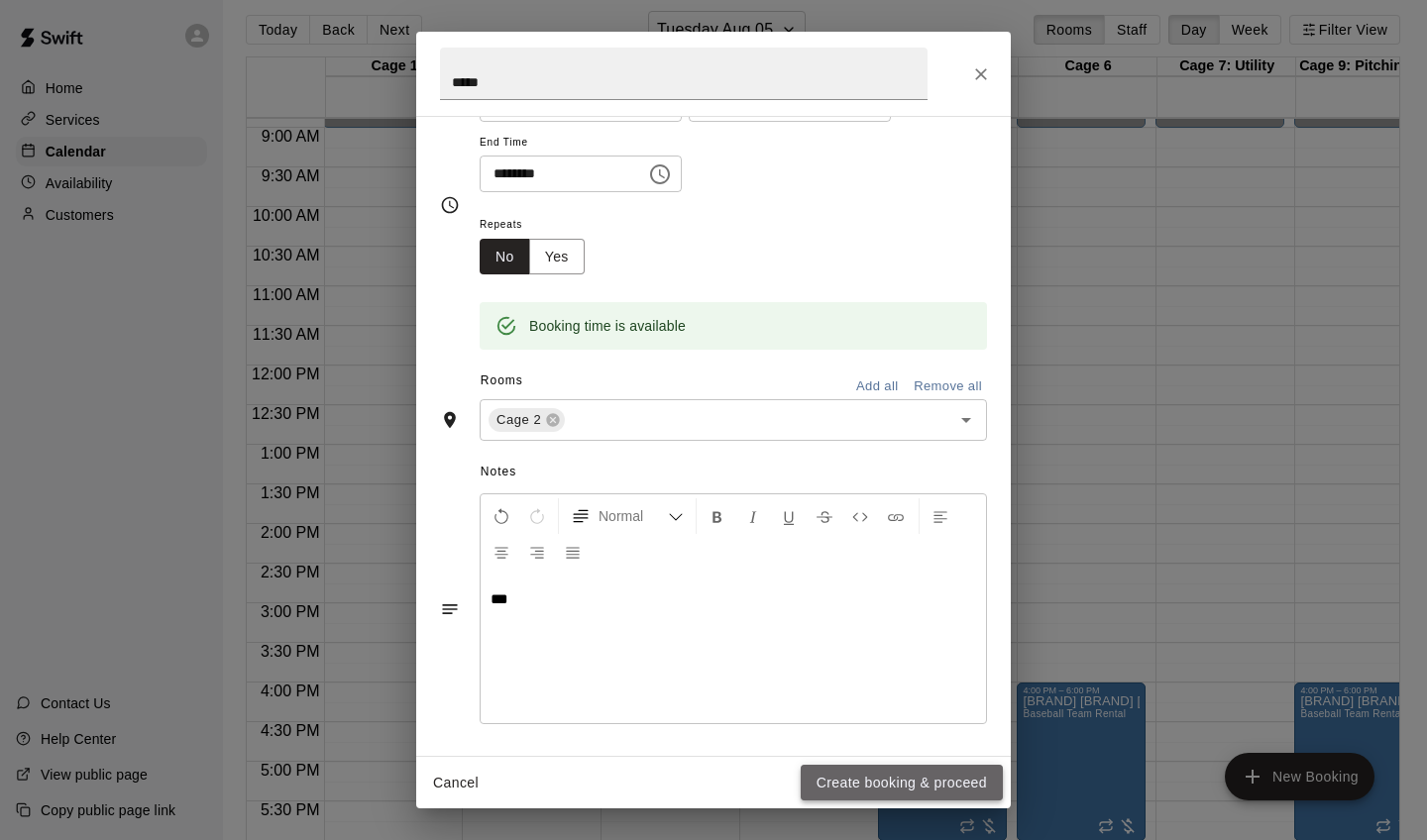 click on "Create booking & proceed" at bounding box center [902, 783] 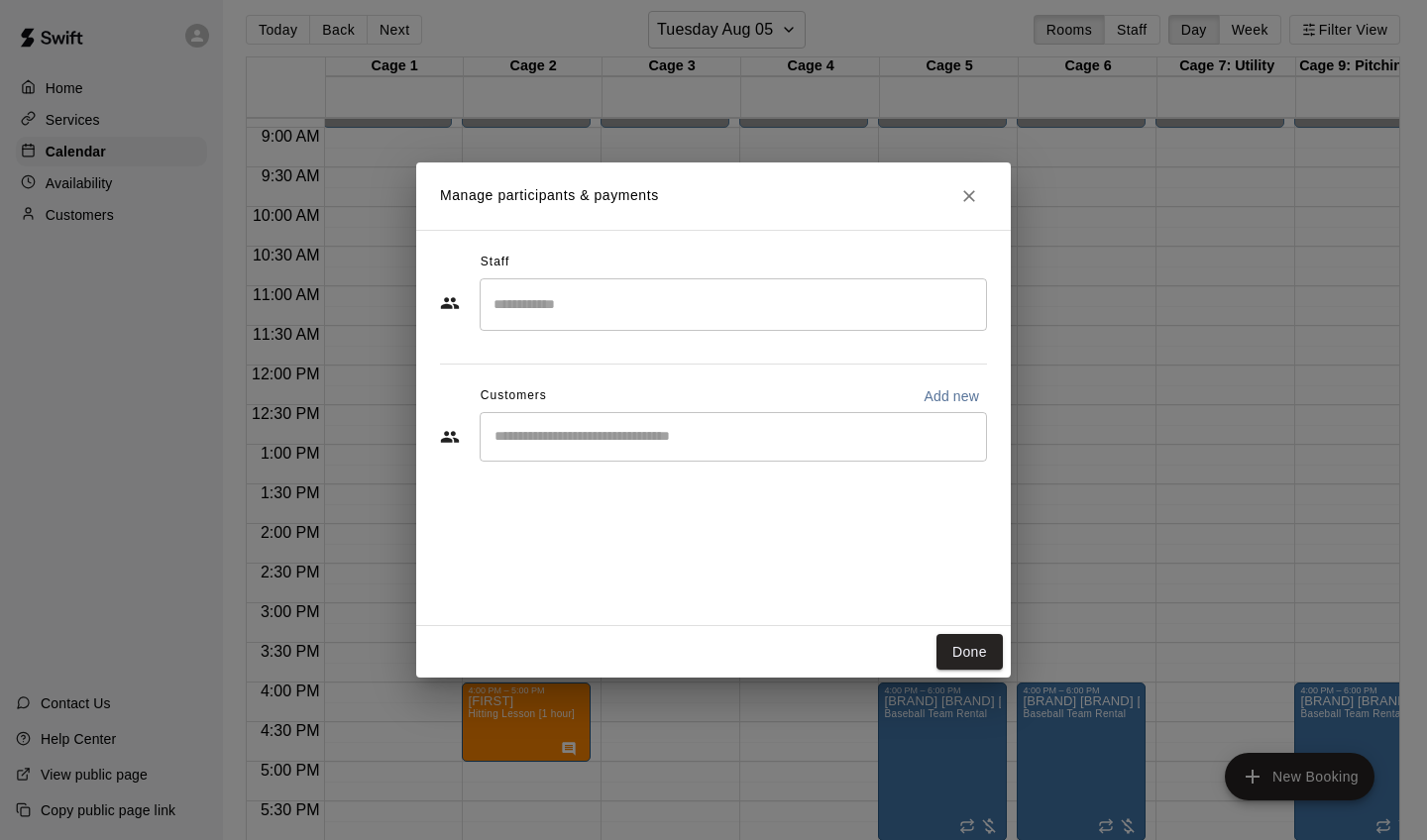 click on "​" at bounding box center [733, 304] 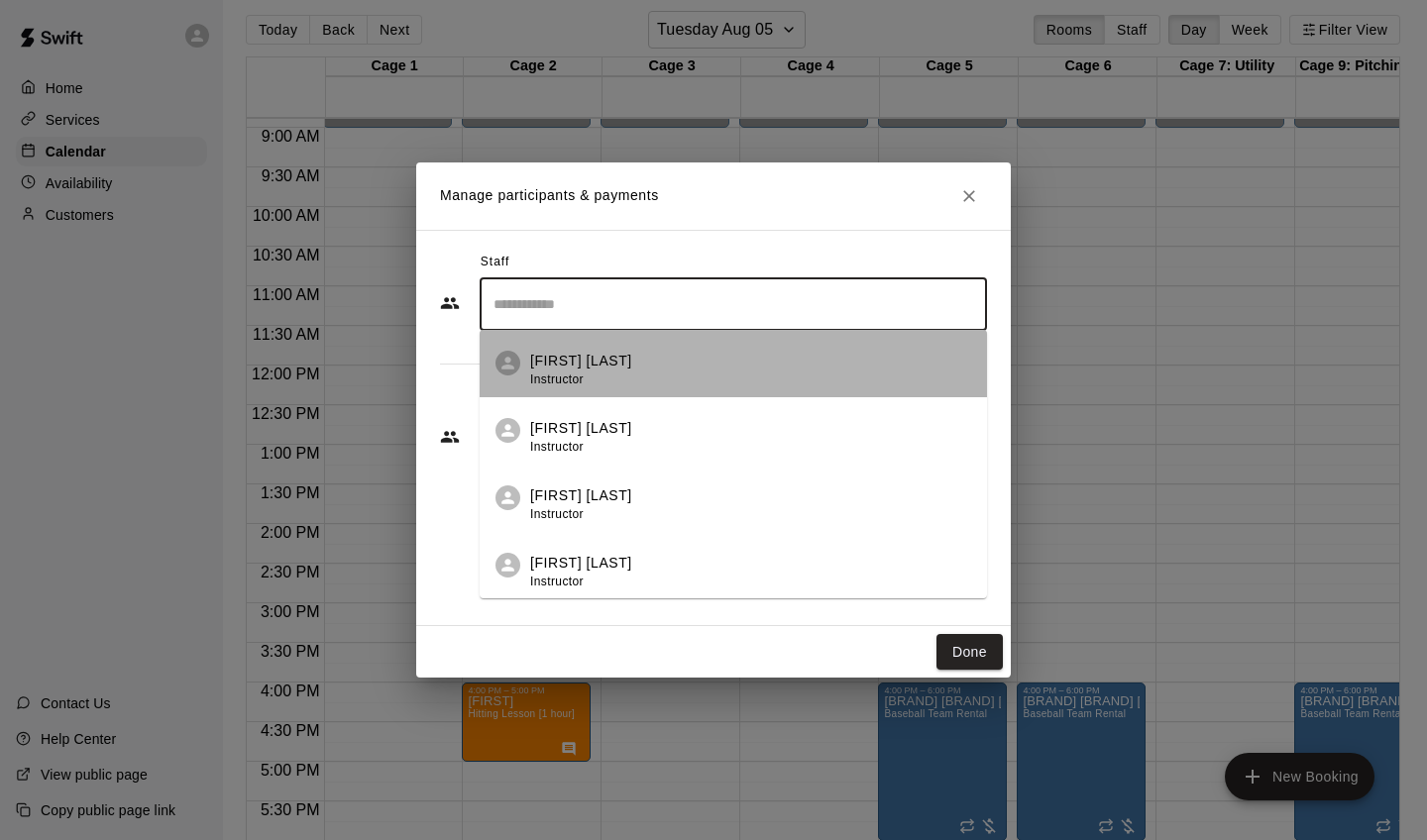 click on "[FIRST] [LAST] [ROLE]" at bounding box center (750, 369) 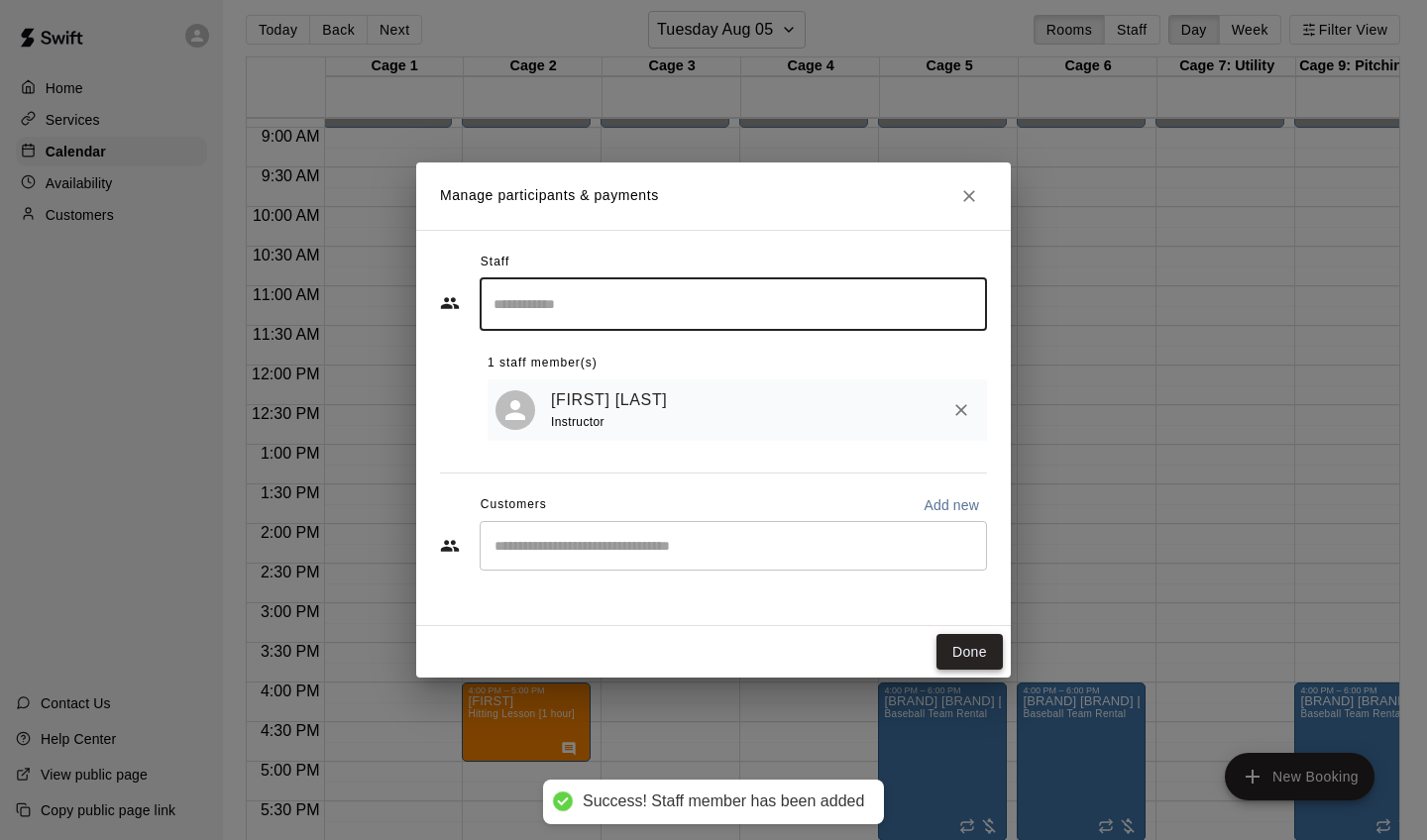 click on "Done" at bounding box center [969, 652] 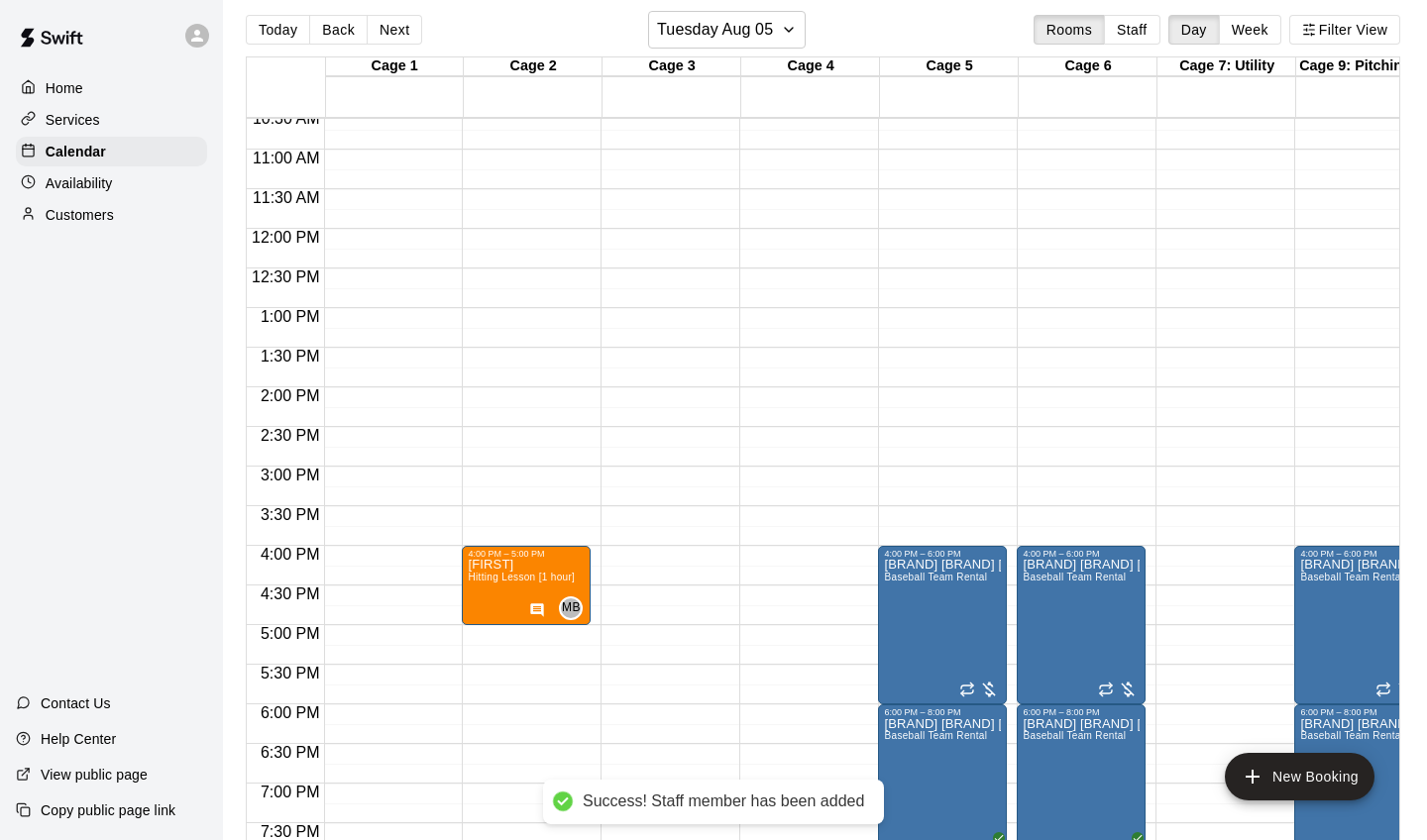 scroll, scrollTop: 843, scrollLeft: 1, axis: both 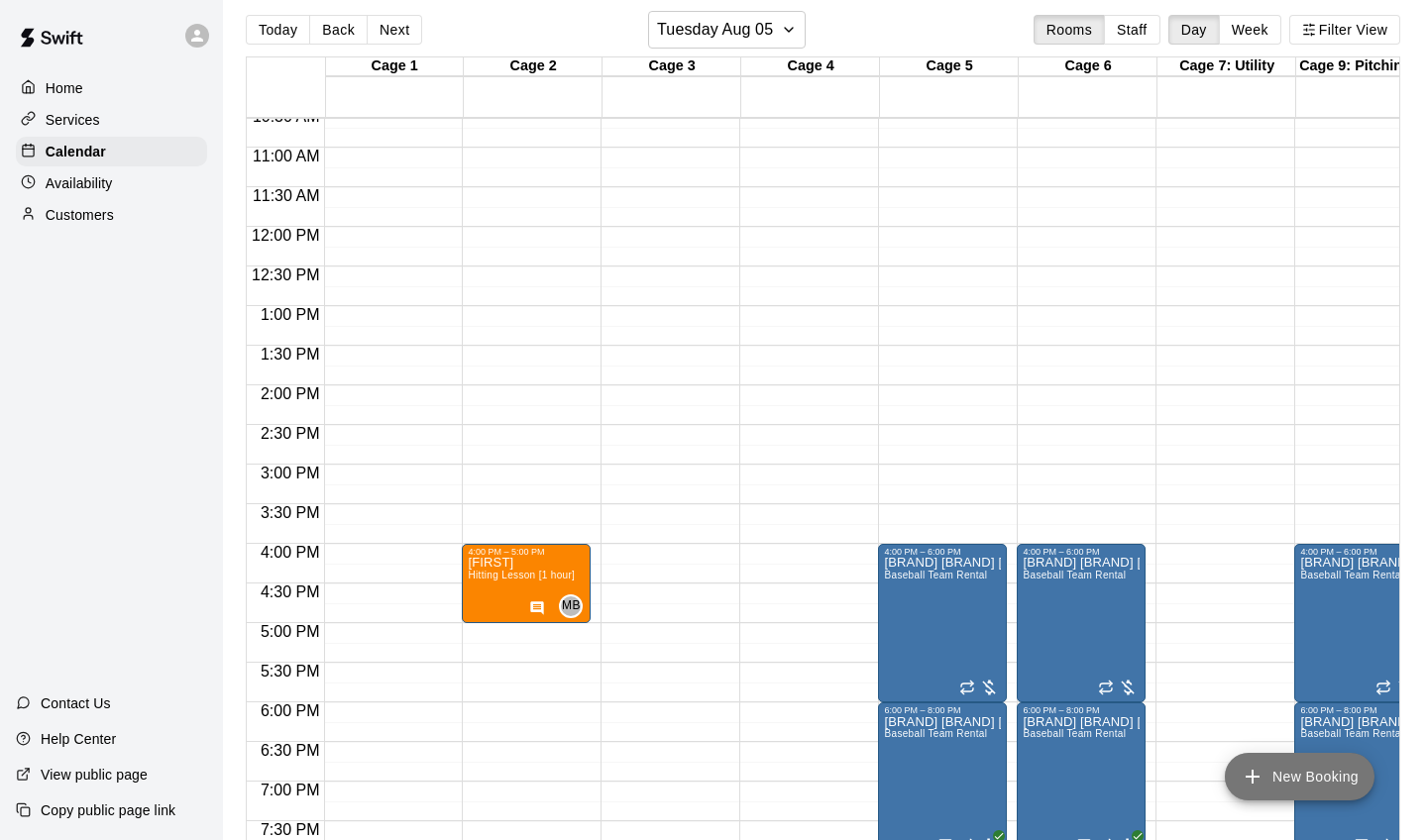 click on "New Booking" at bounding box center (1299, 777) 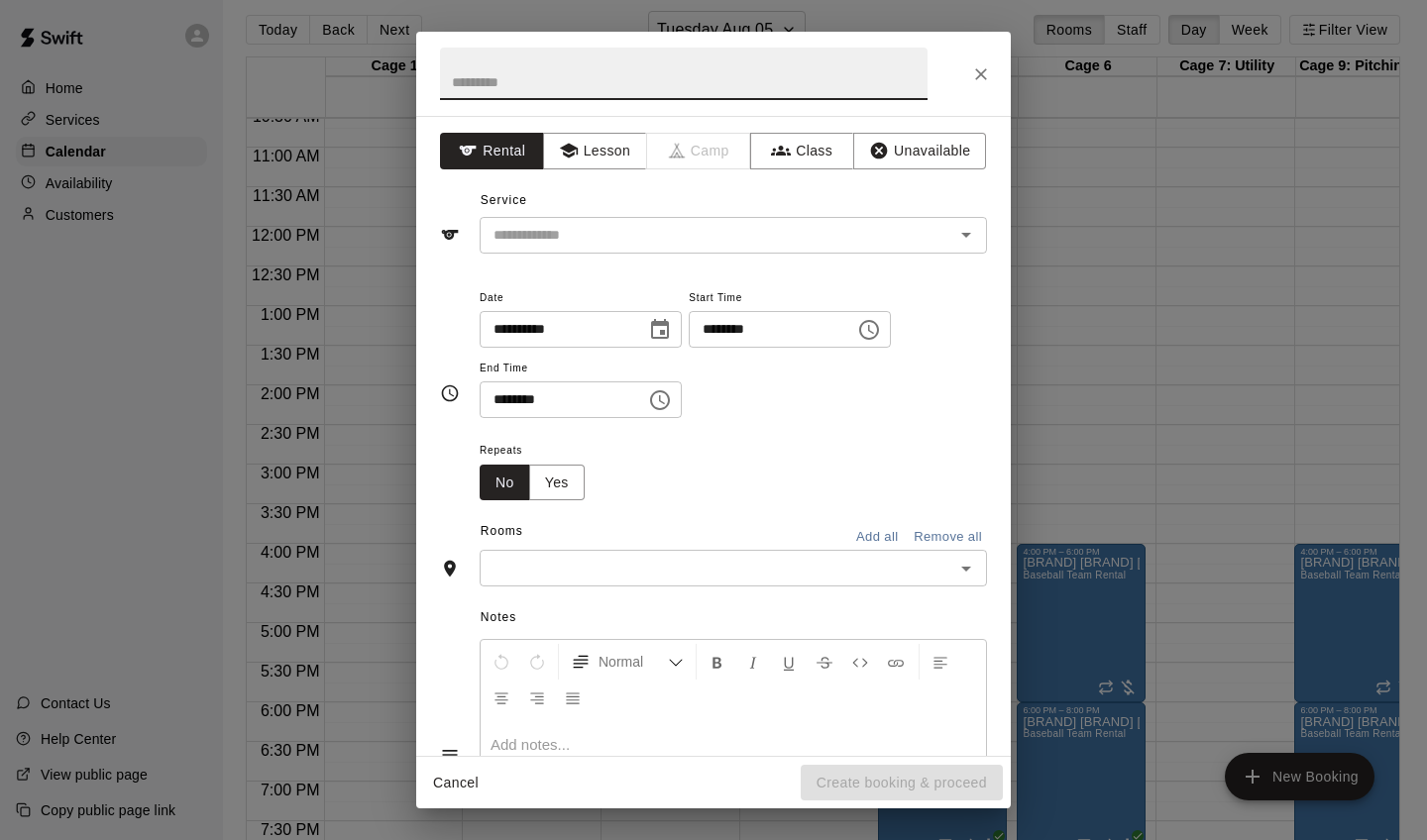 click at bounding box center (684, 73) 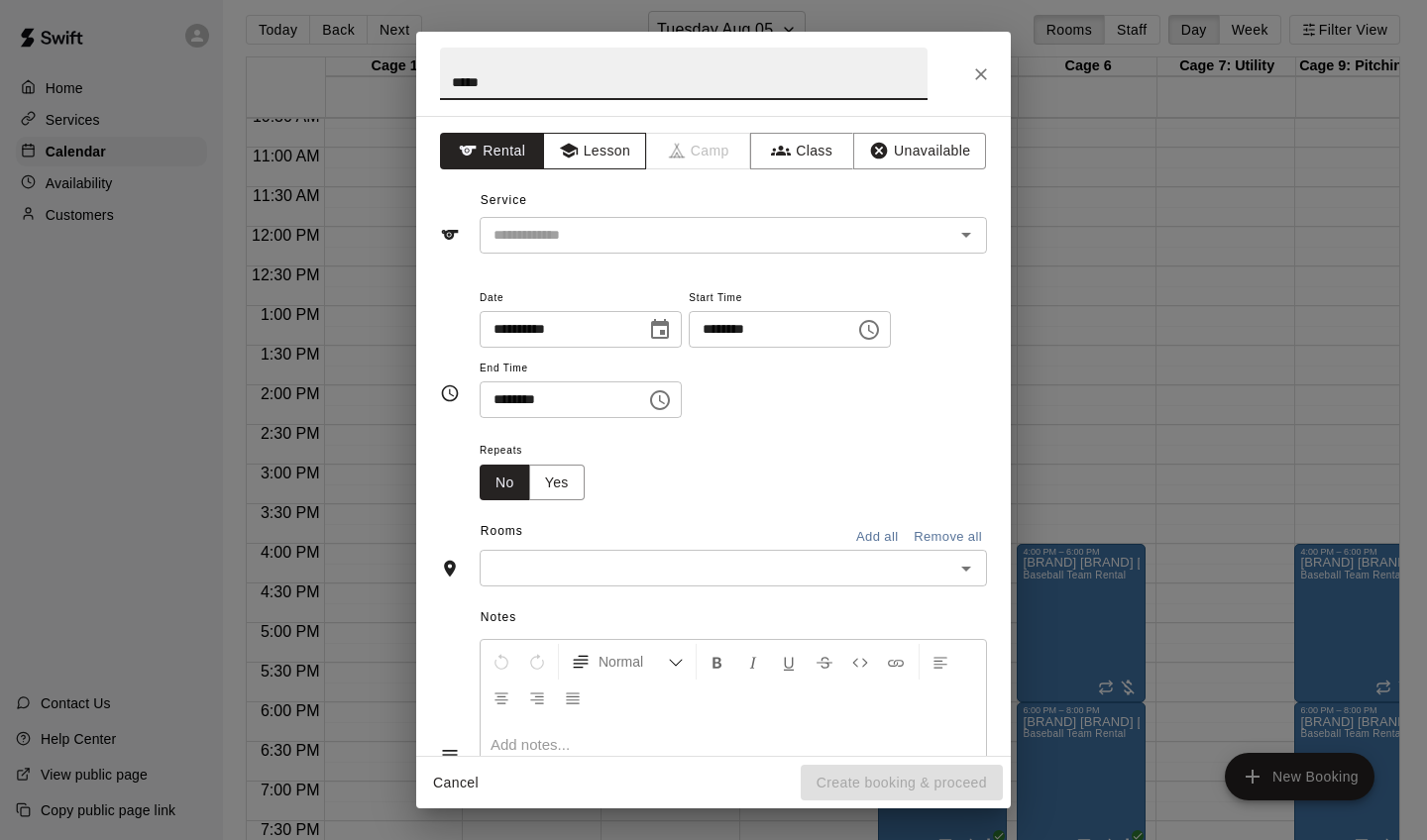 type on "*****" 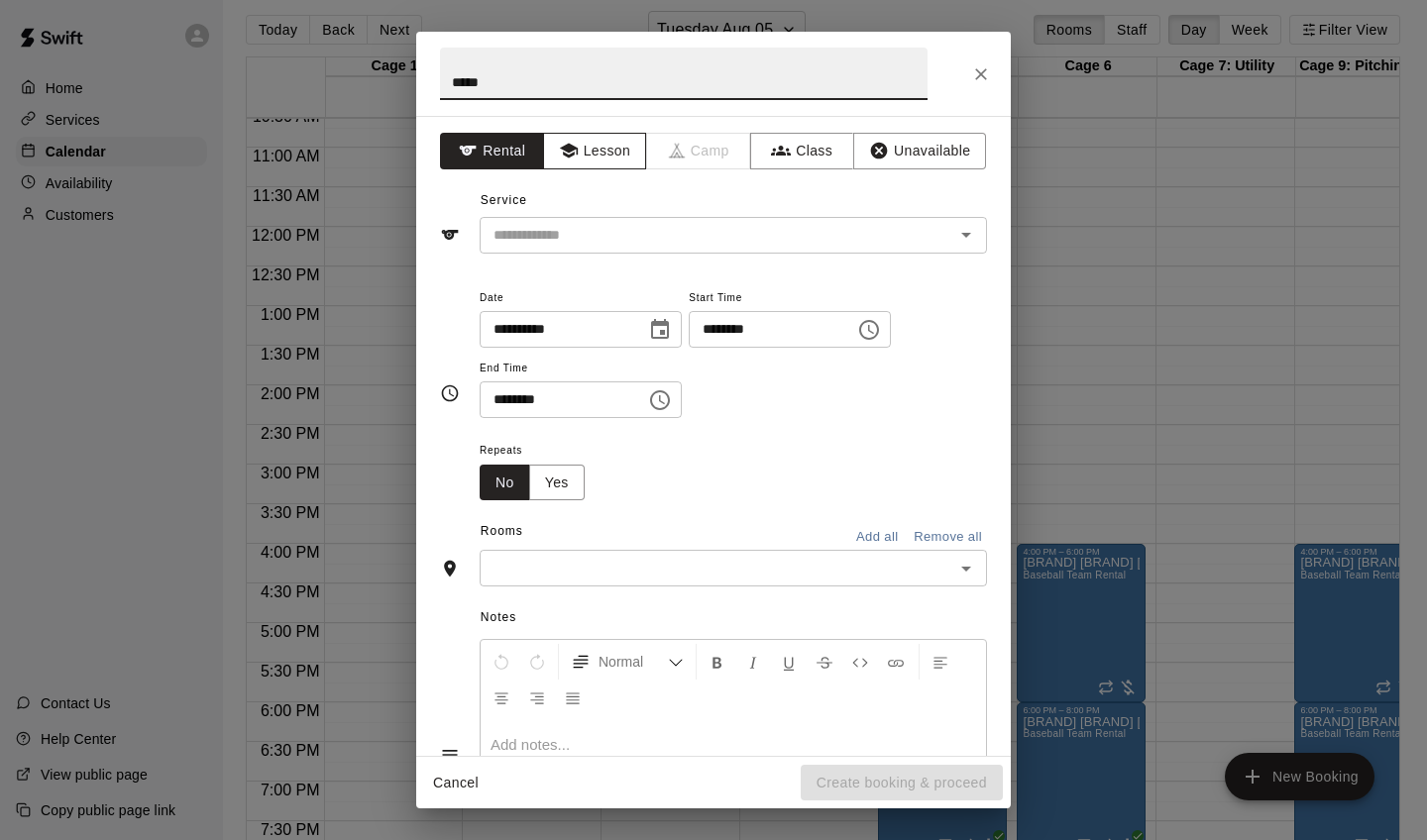 click on "Lesson" at bounding box center (595, 151) 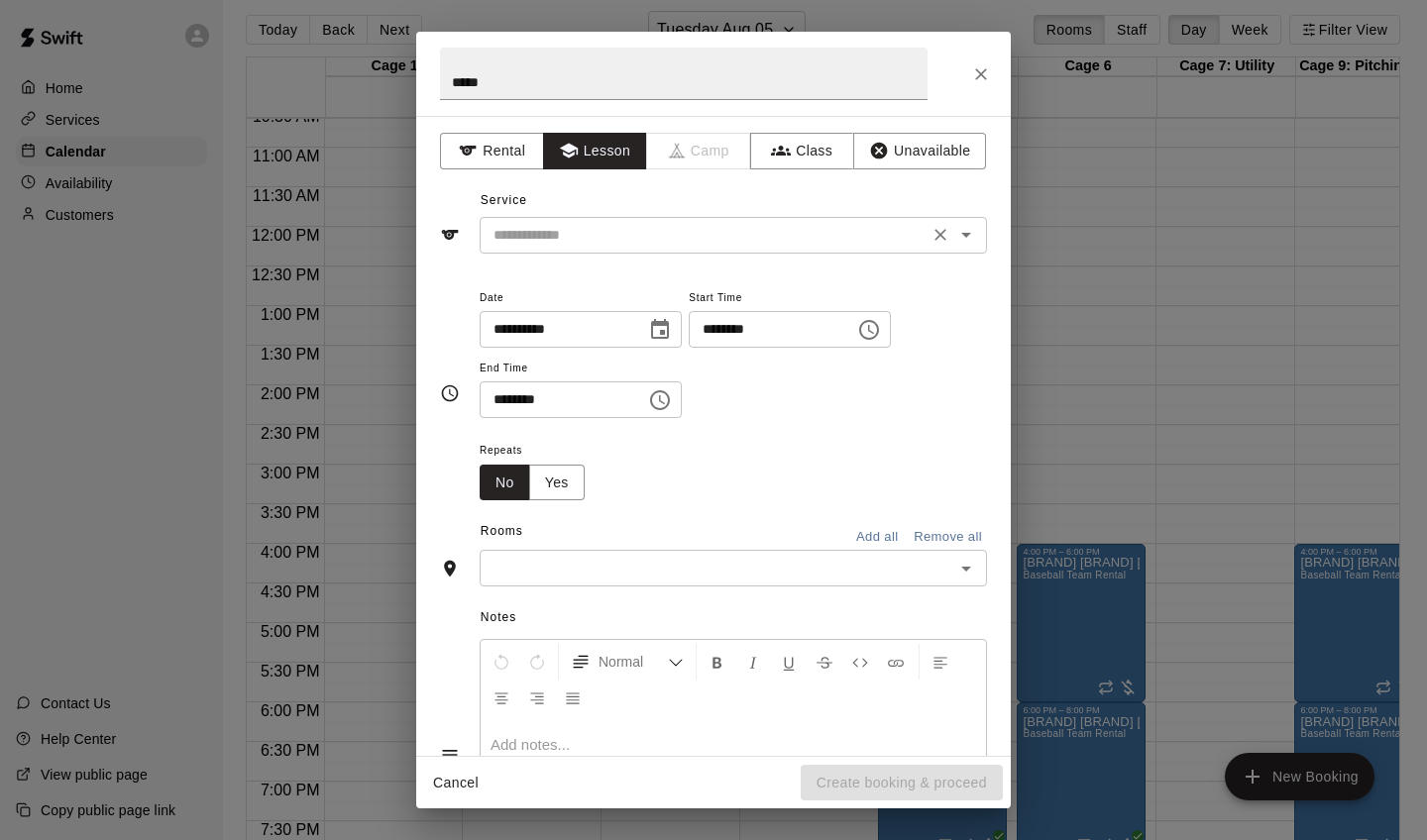 click on "​" at bounding box center (733, 235) 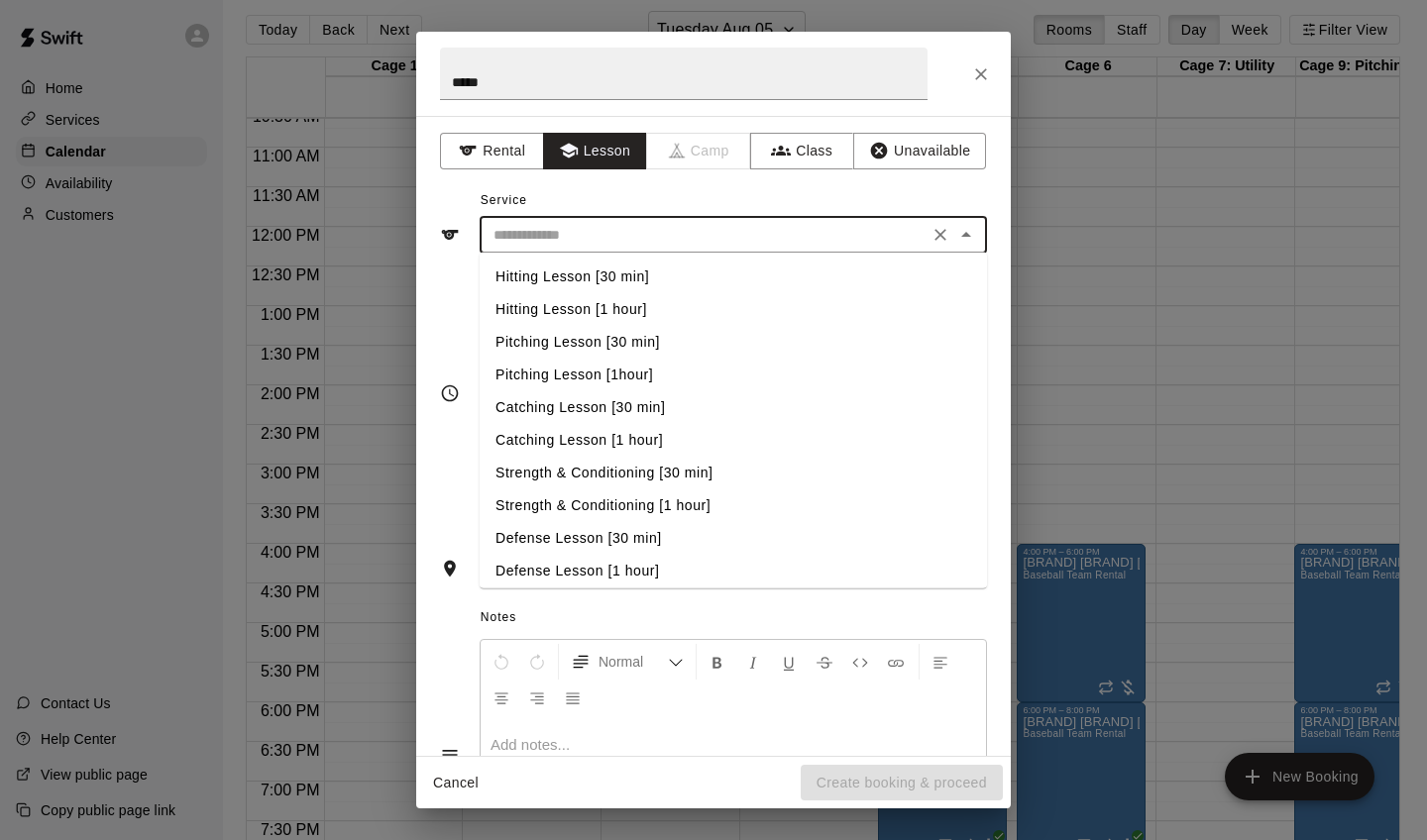 click on "Hitting Lesson [1 hour]" at bounding box center [733, 309] 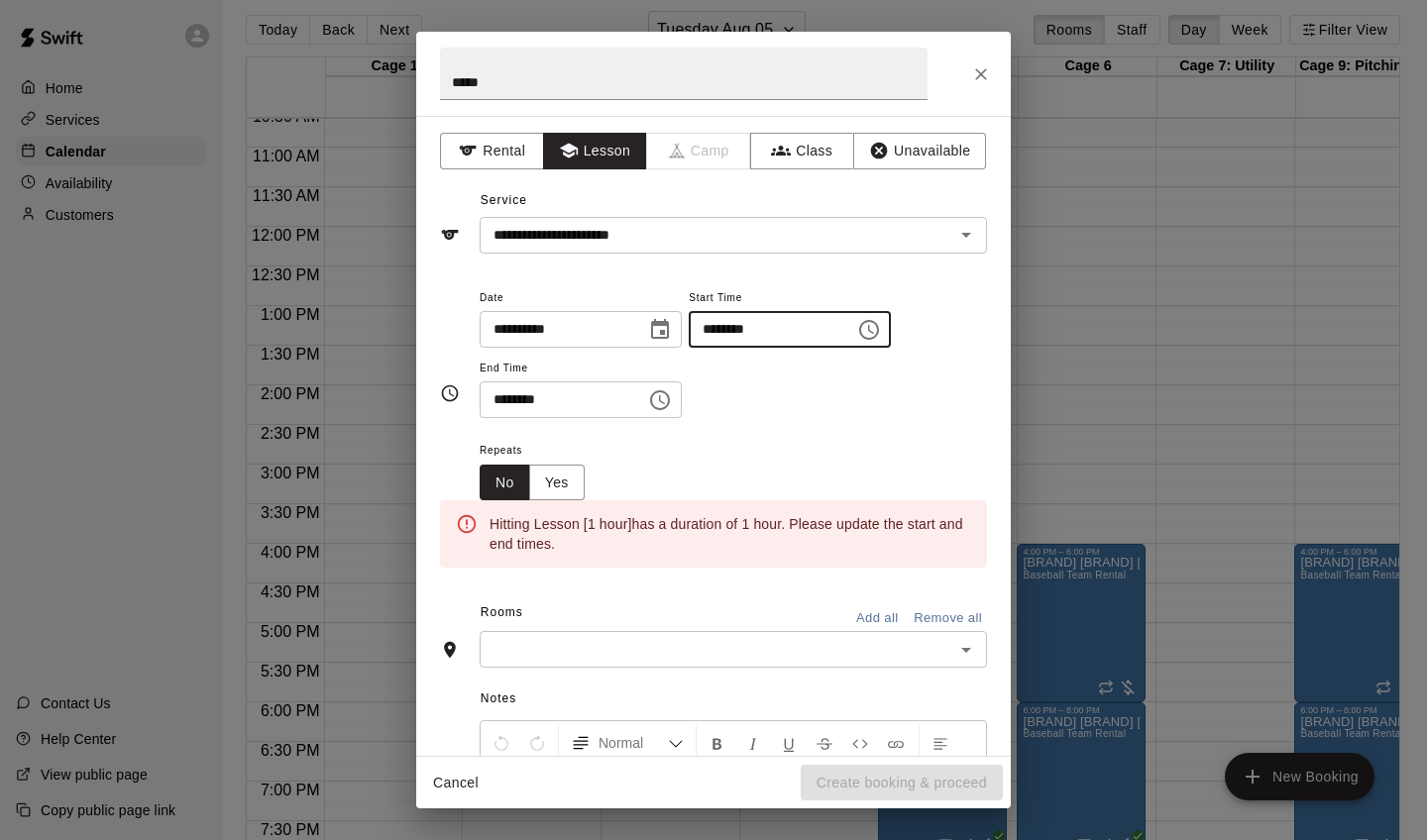 click on "********" at bounding box center [765, 329] 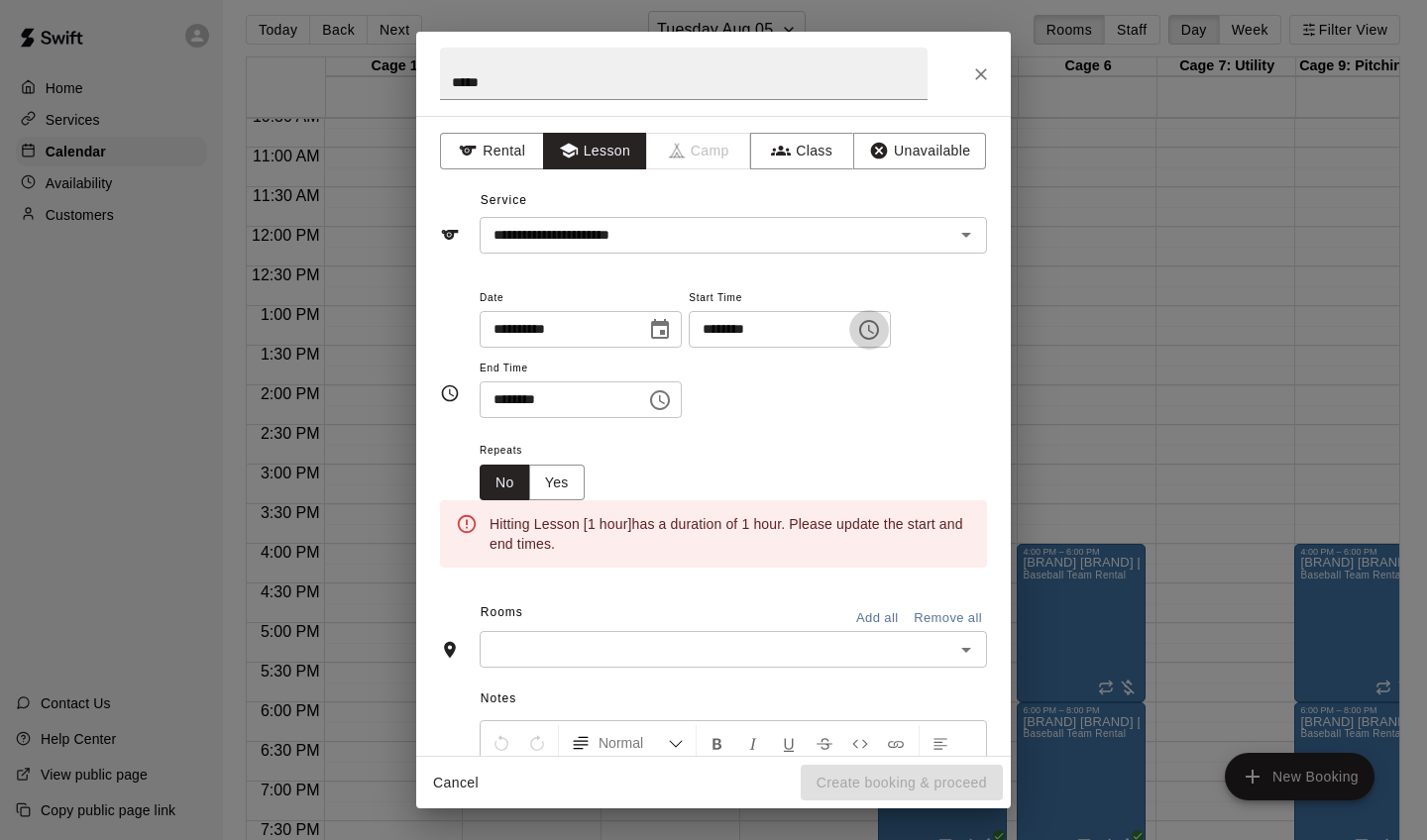 click at bounding box center (869, 330) 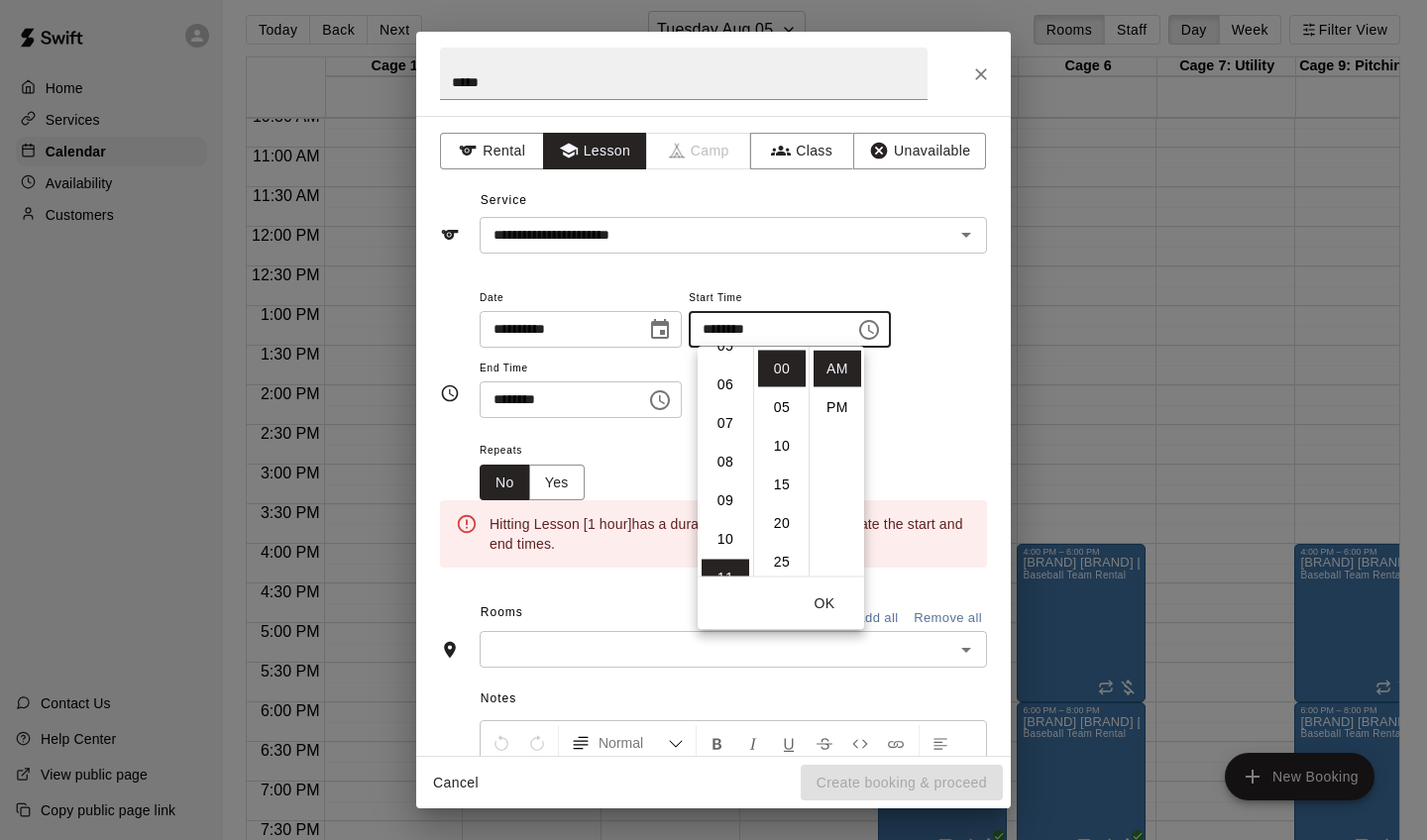 scroll, scrollTop: 36, scrollLeft: 0, axis: vertical 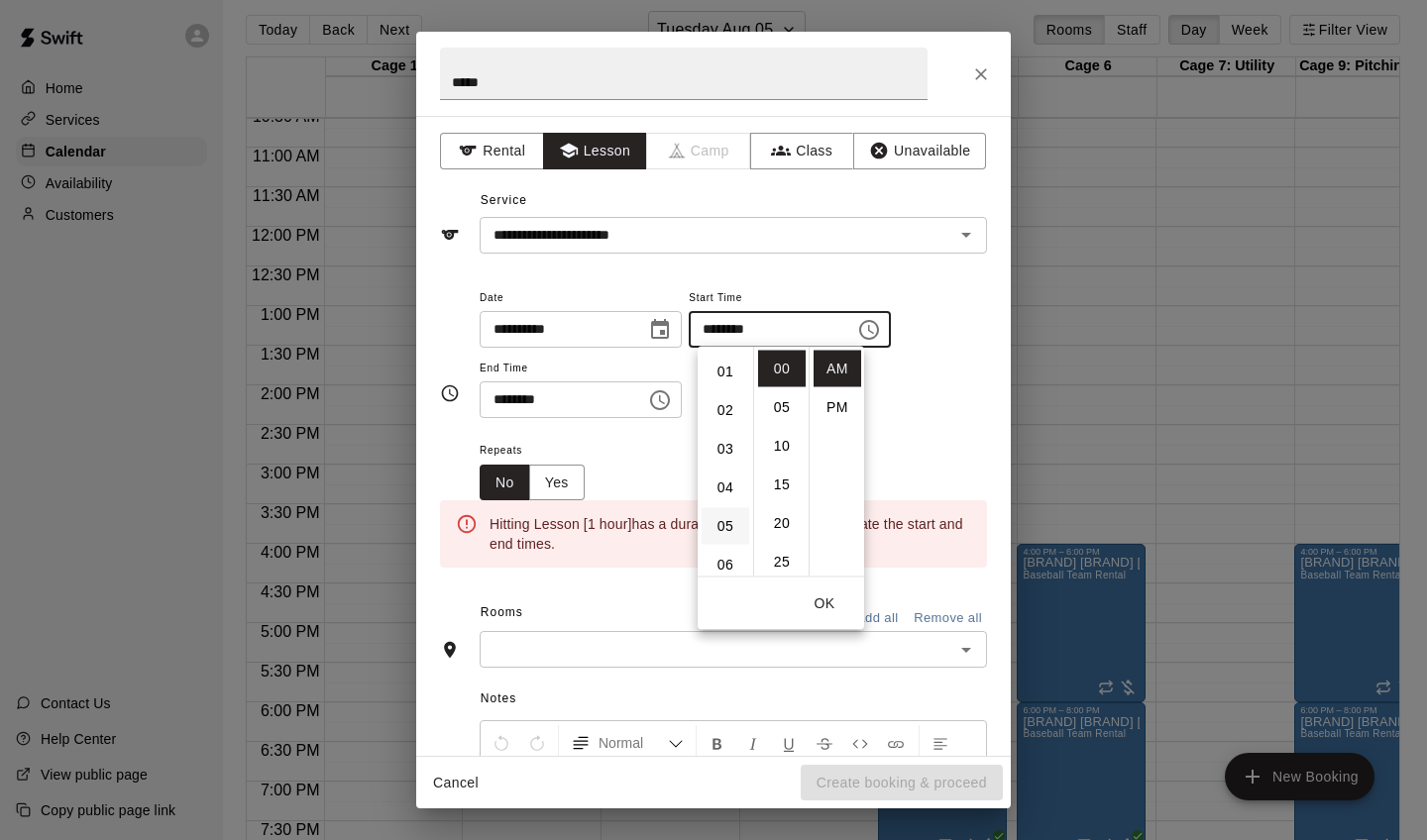 click on "05" at bounding box center [725, 526] 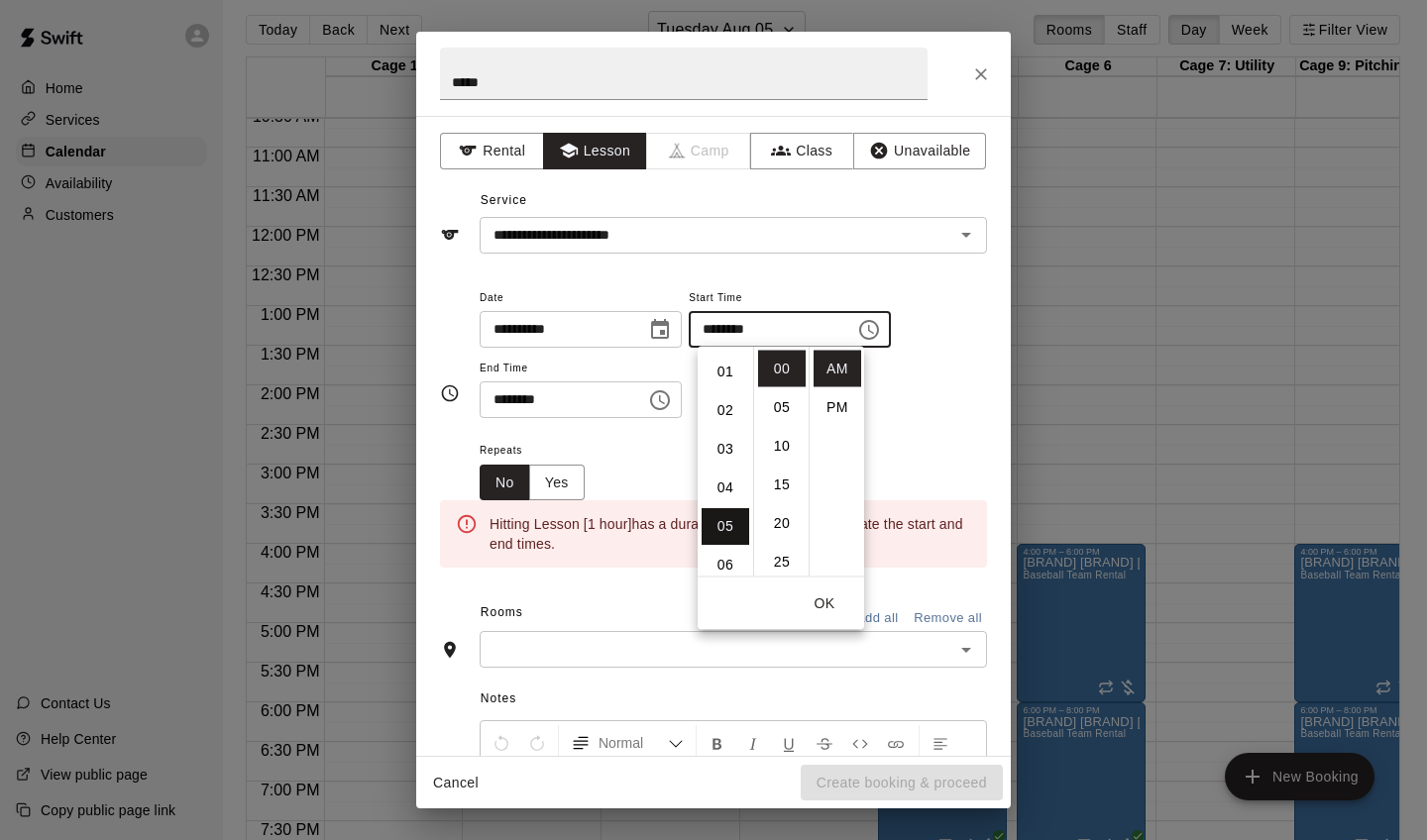 scroll, scrollTop: 193, scrollLeft: 0, axis: vertical 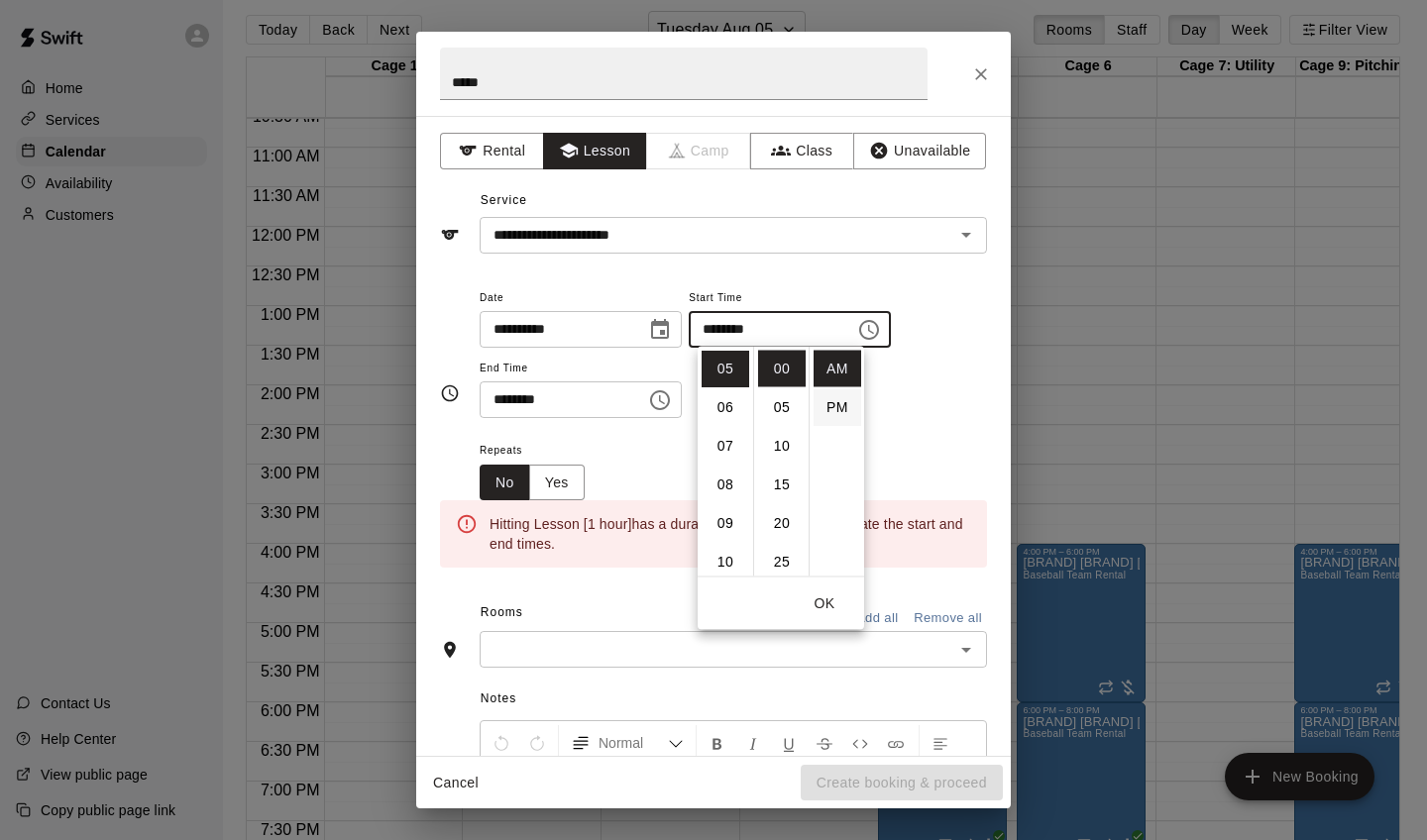 click on "PM" at bounding box center (837, 407) 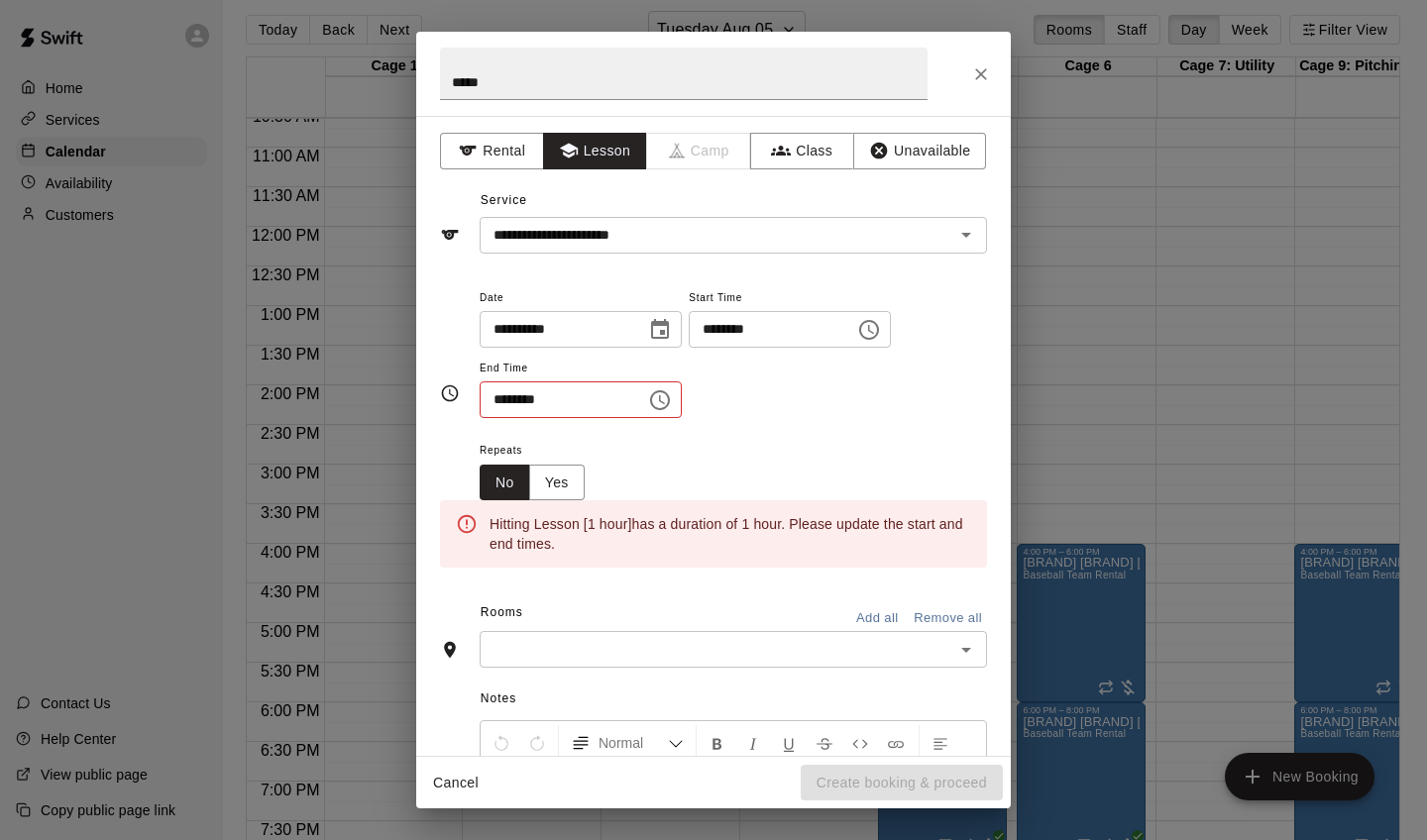 scroll, scrollTop: 36, scrollLeft: 0, axis: vertical 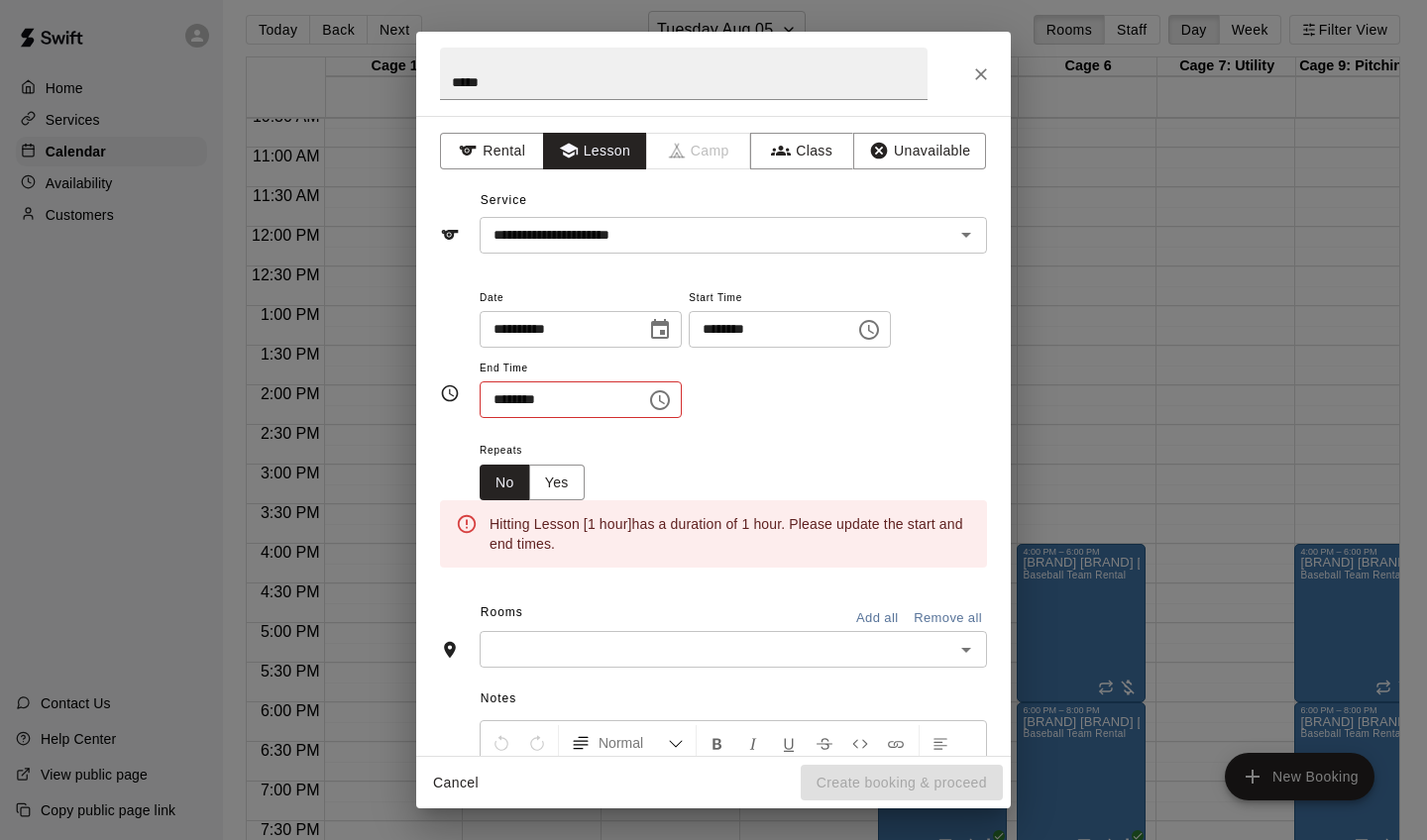 click on "******** ​" at bounding box center [581, 399] 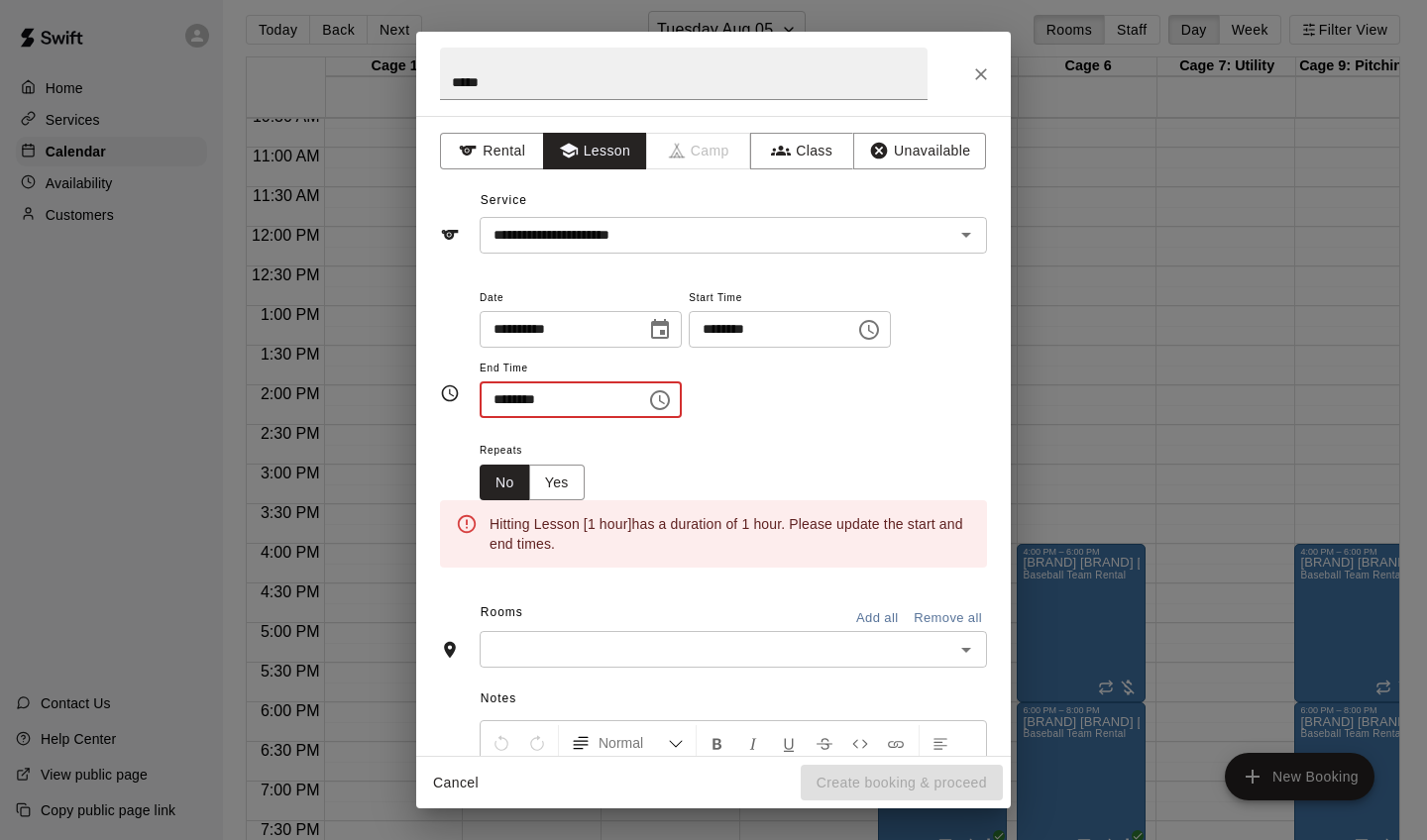click 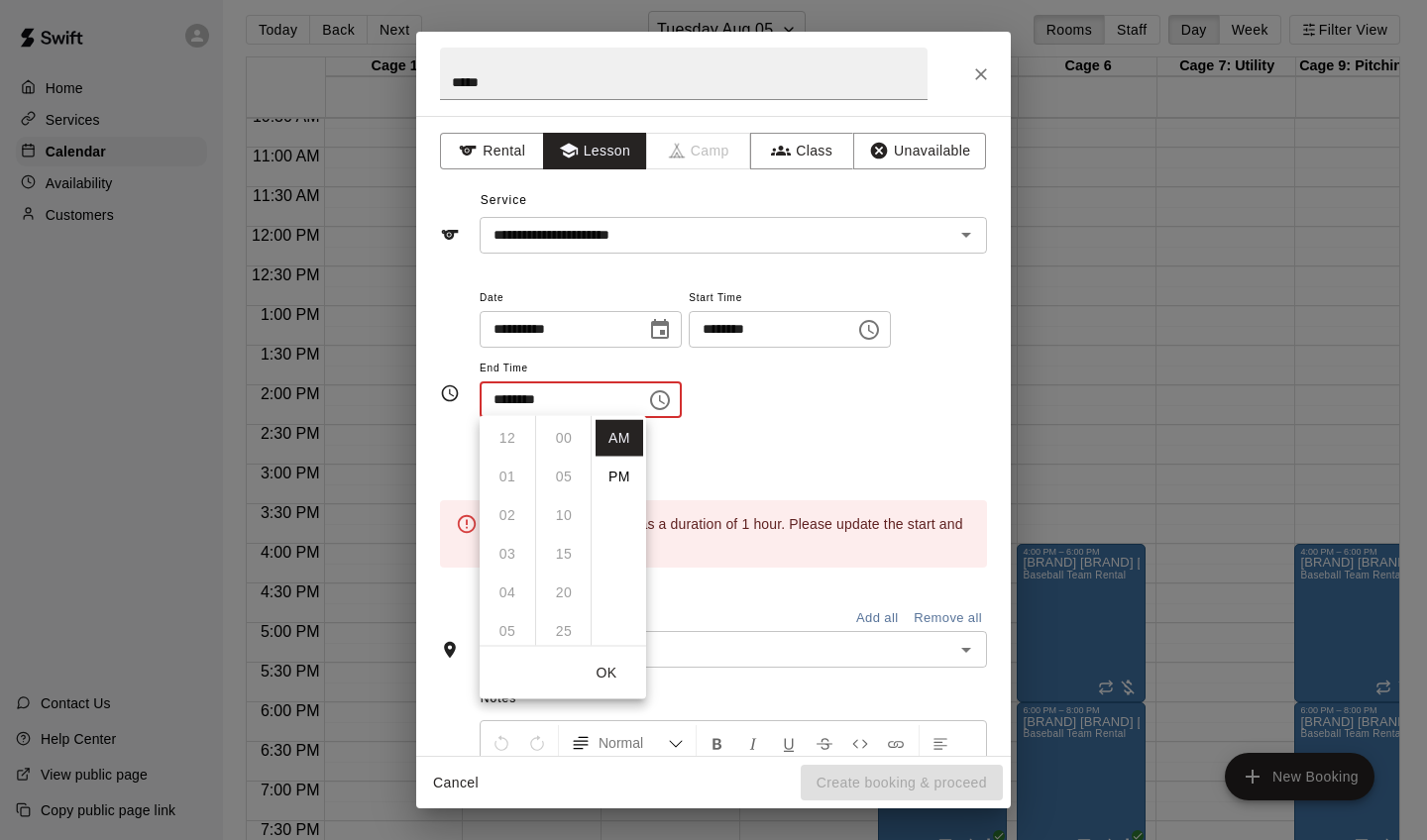 scroll, scrollTop: 422, scrollLeft: 0, axis: vertical 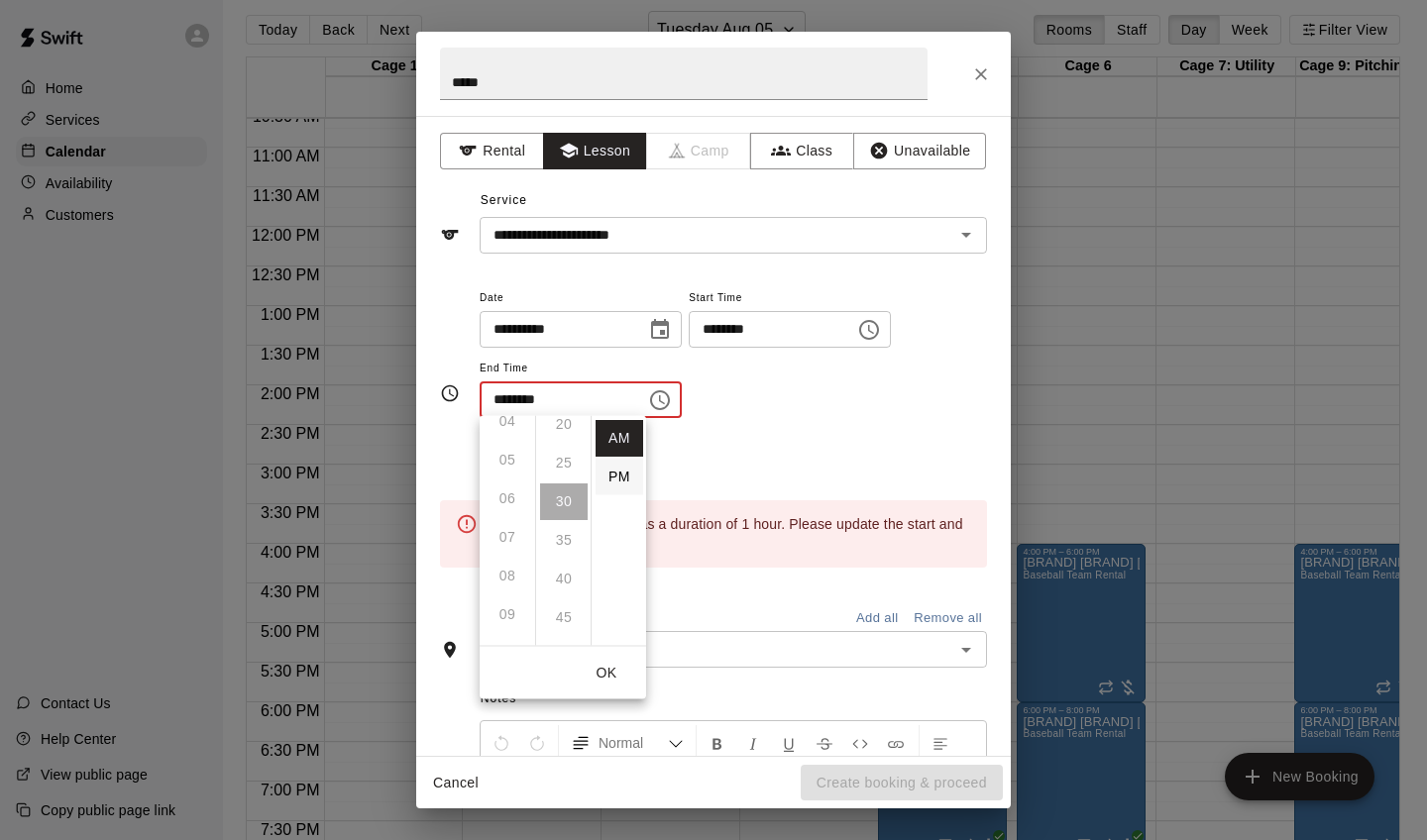 click on "PM" at bounding box center [619, 476] 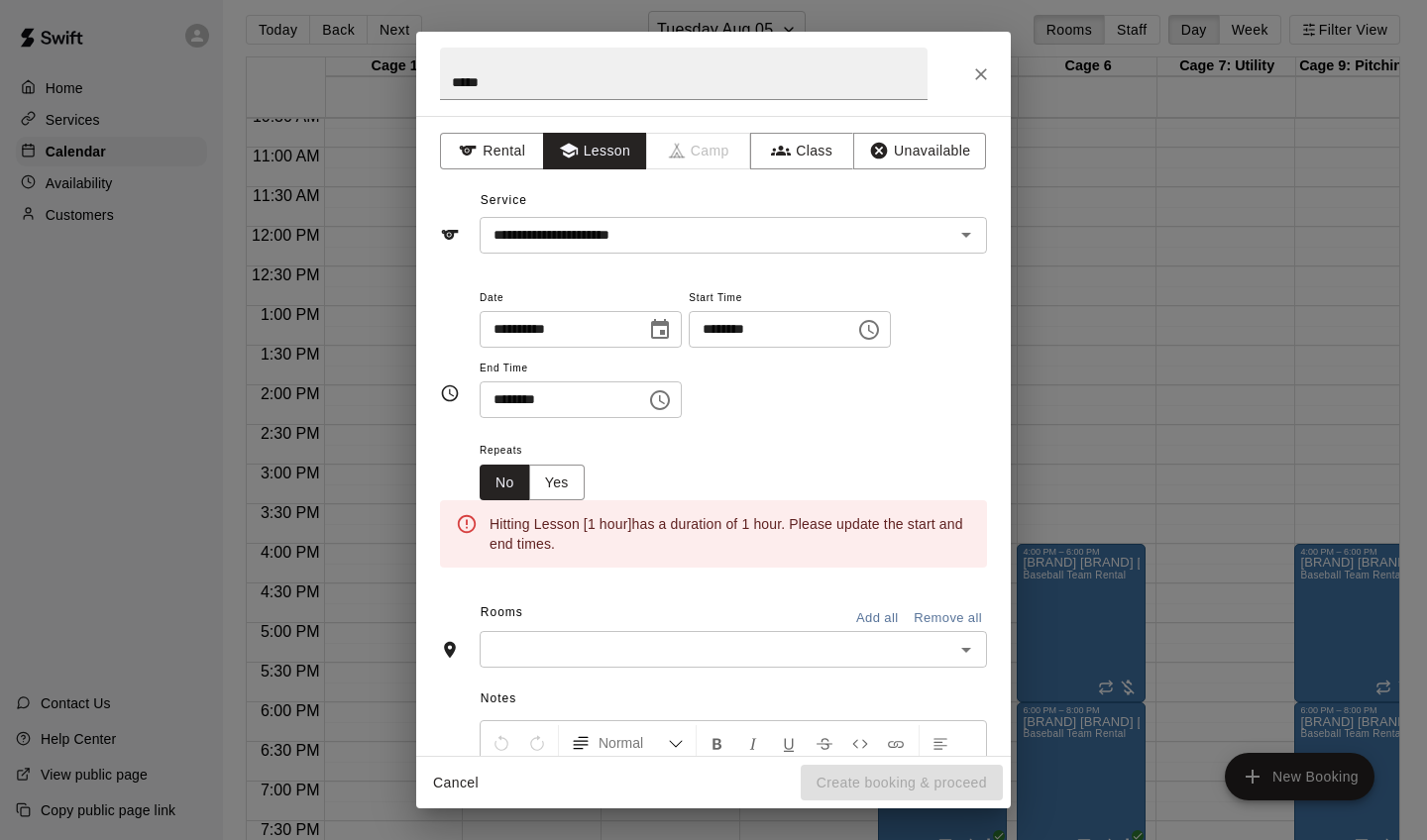 scroll, scrollTop: 36, scrollLeft: 0, axis: vertical 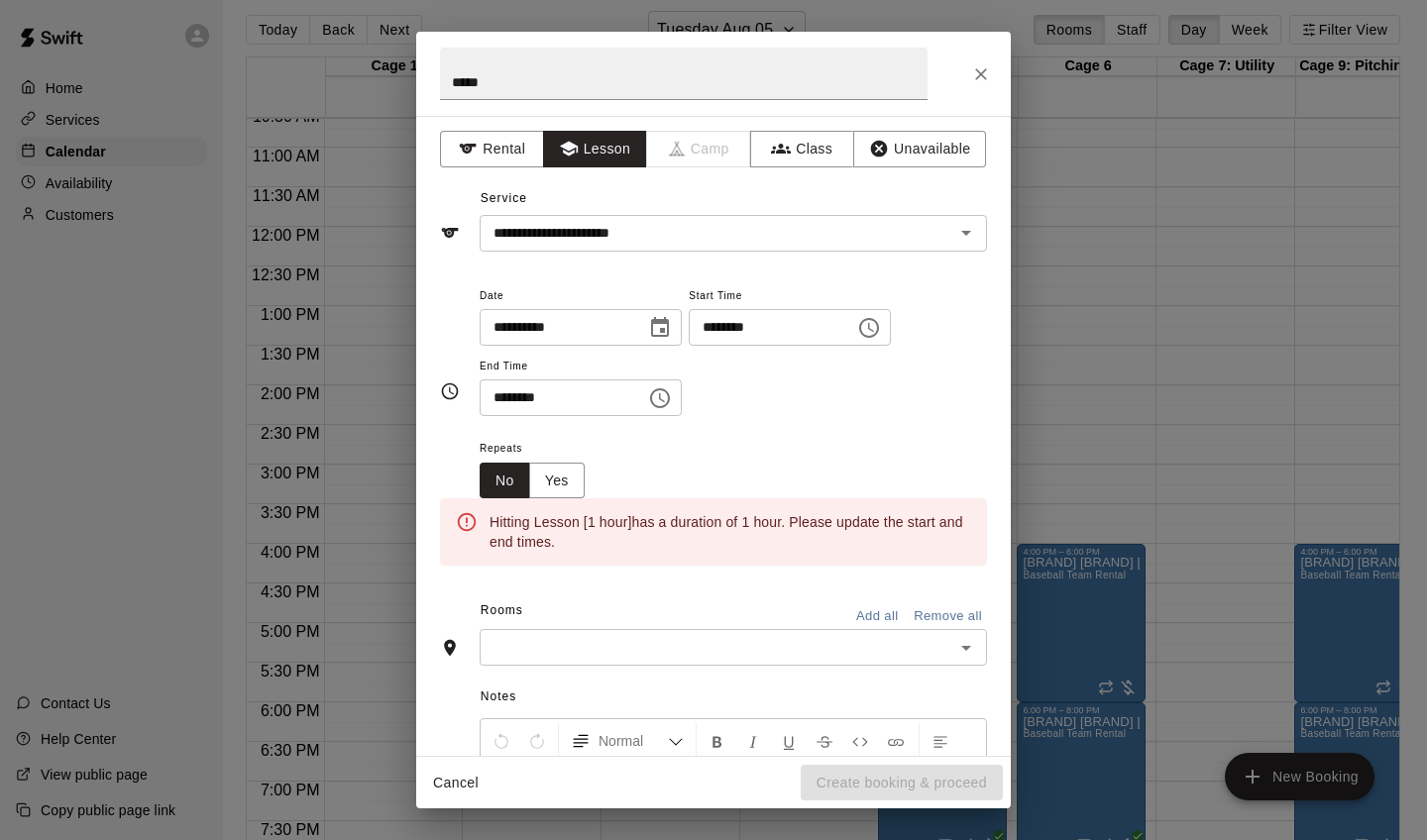 click at bounding box center [660, 398] 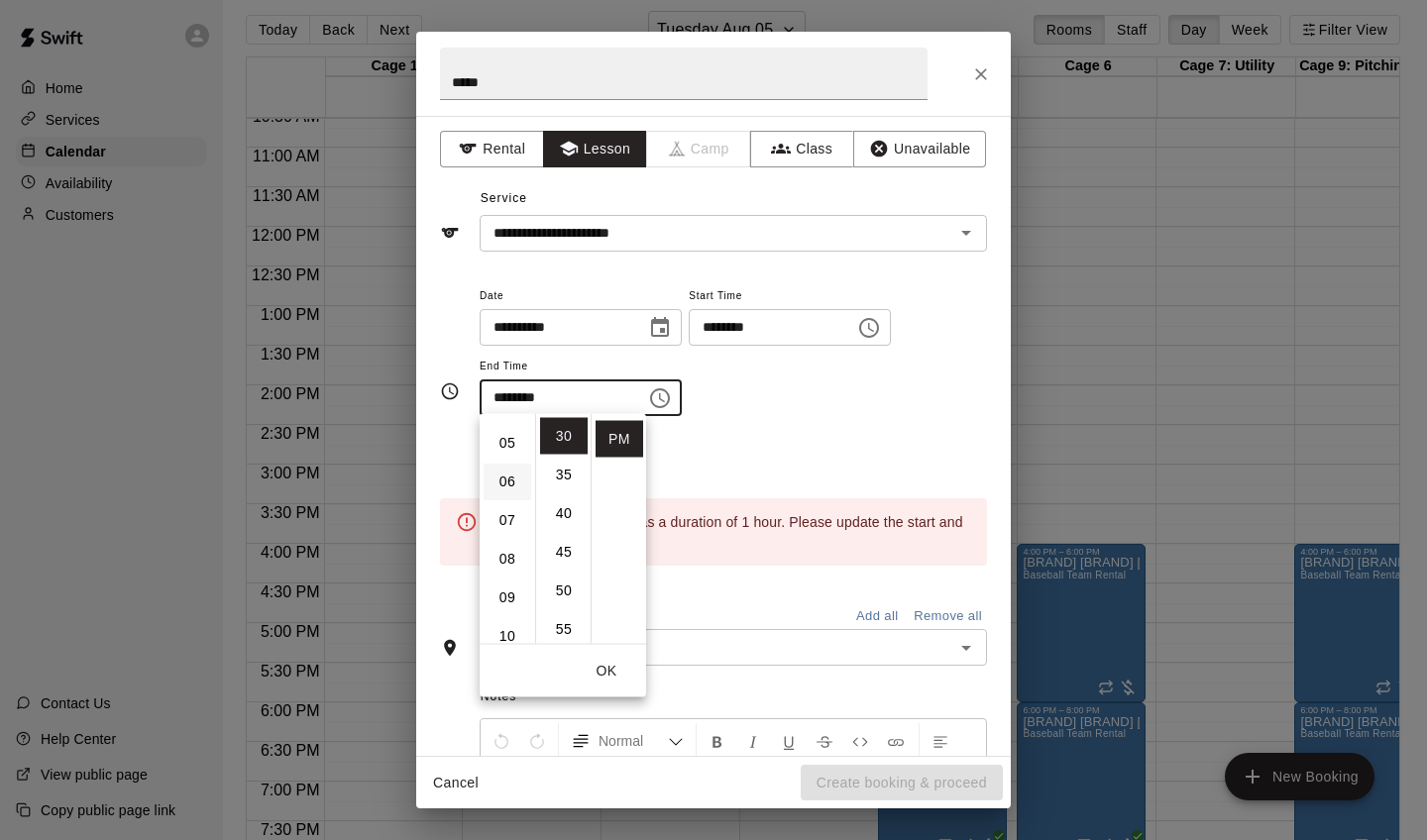 click on "06" at bounding box center (507, 481) 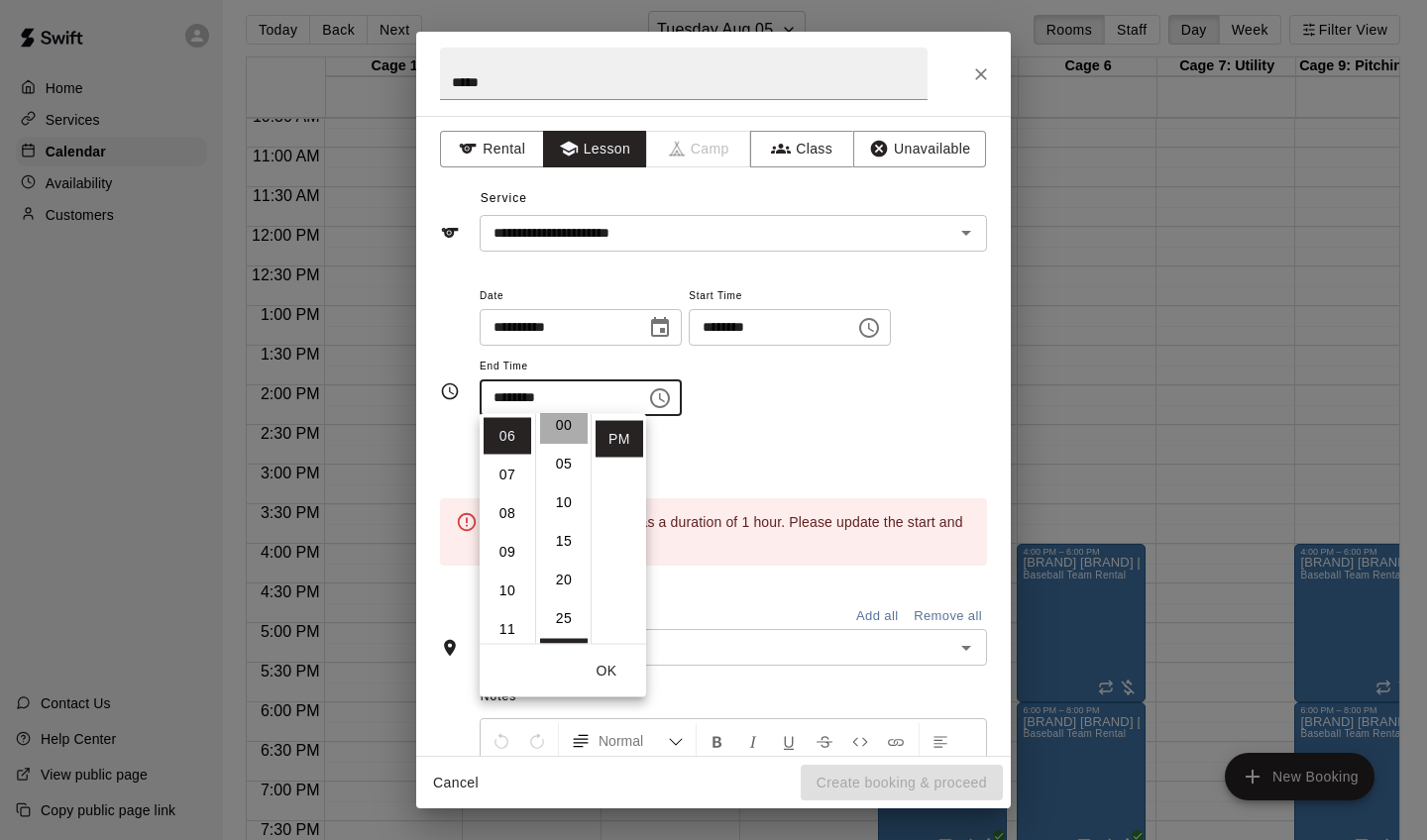 click on "00" at bounding box center (564, 425) 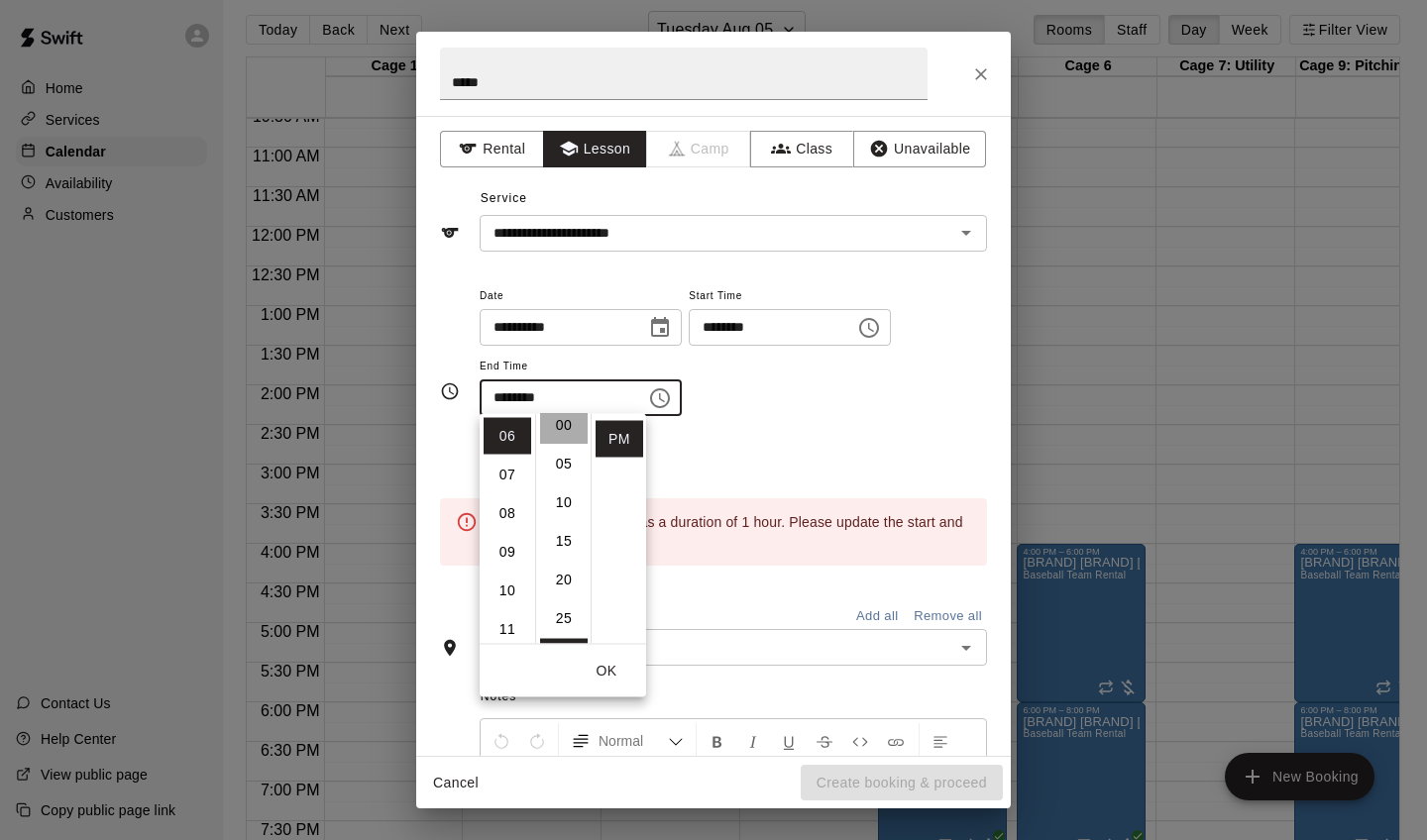 type on "********" 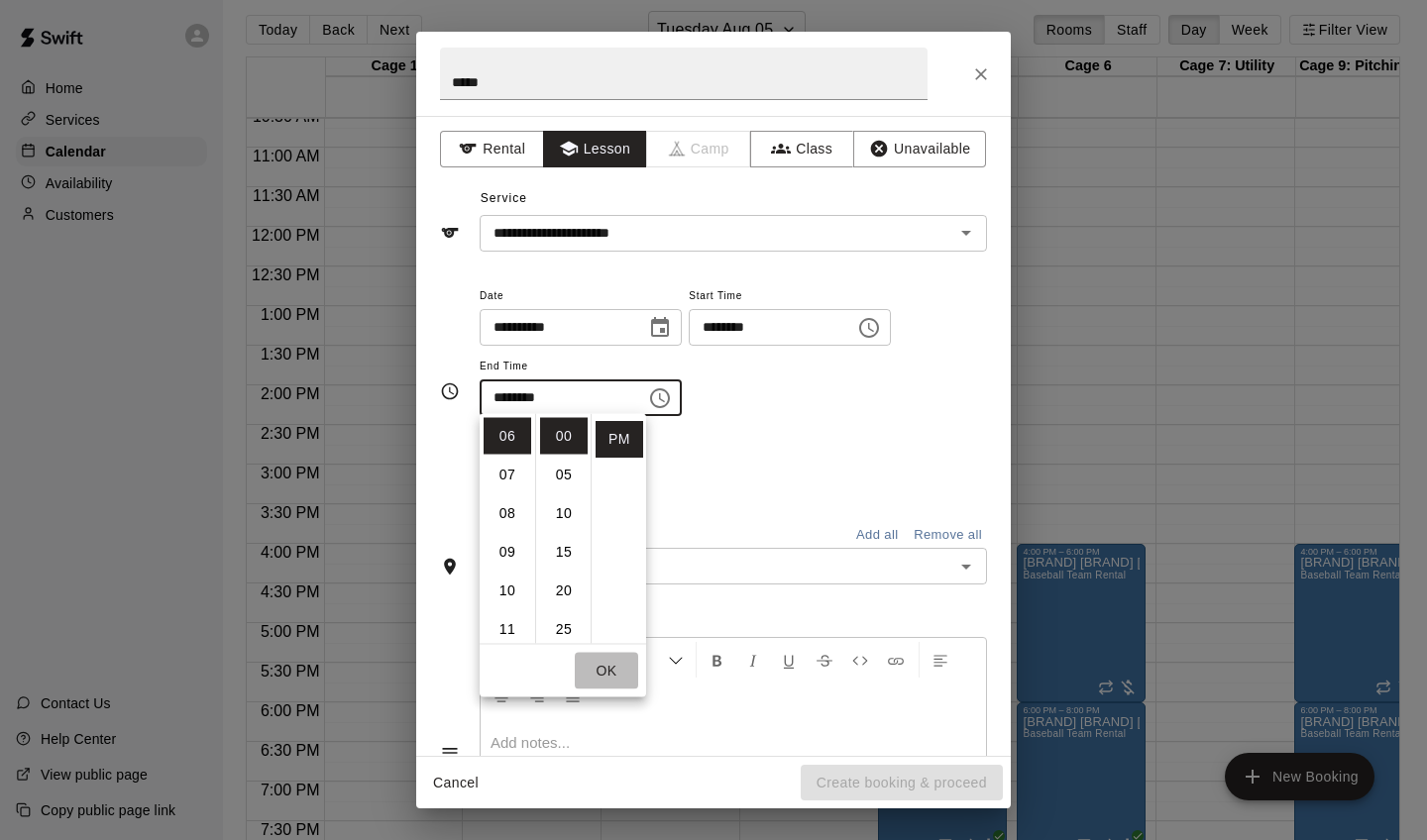 click on "OK" at bounding box center [606, 671] 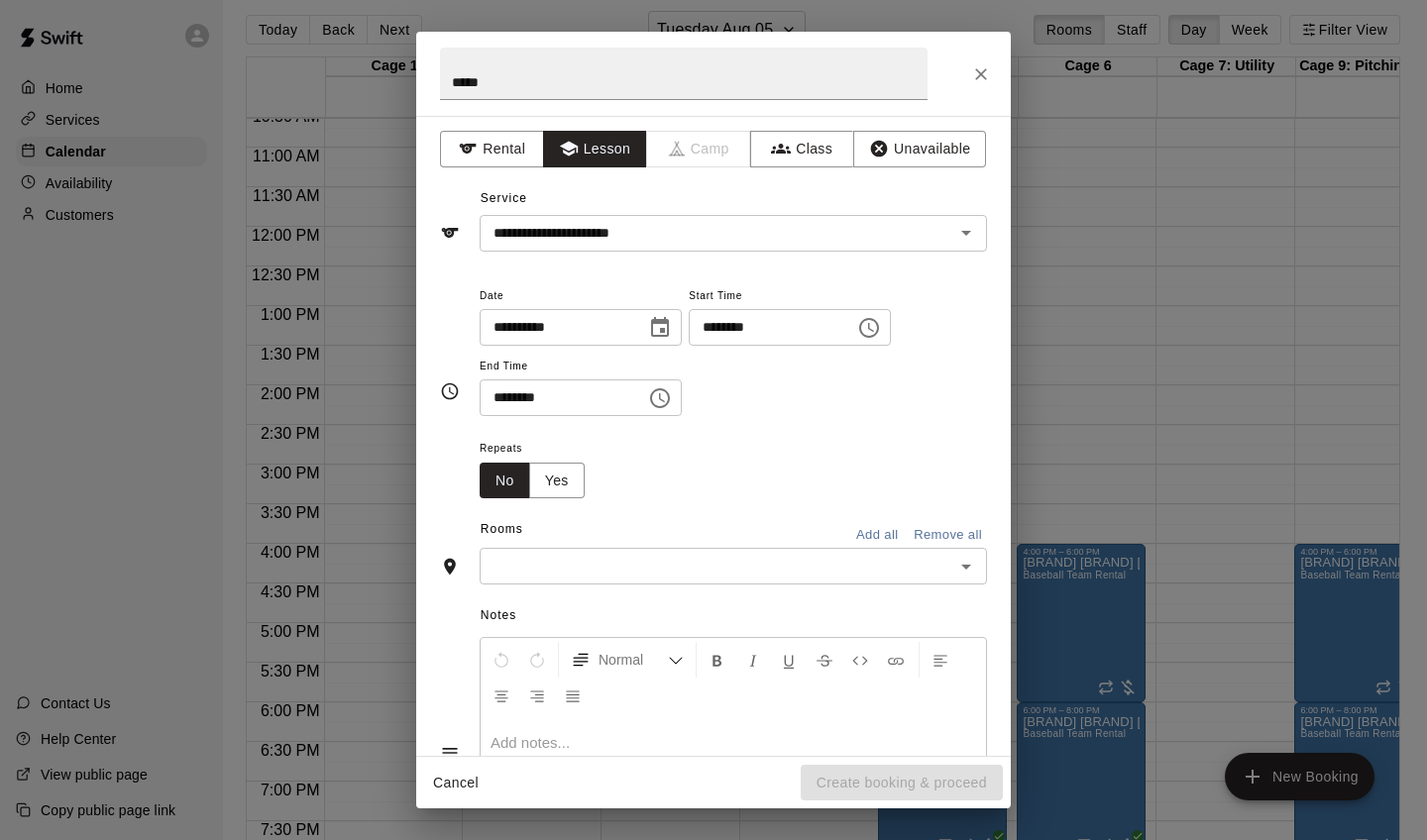 click at bounding box center (716, 566) 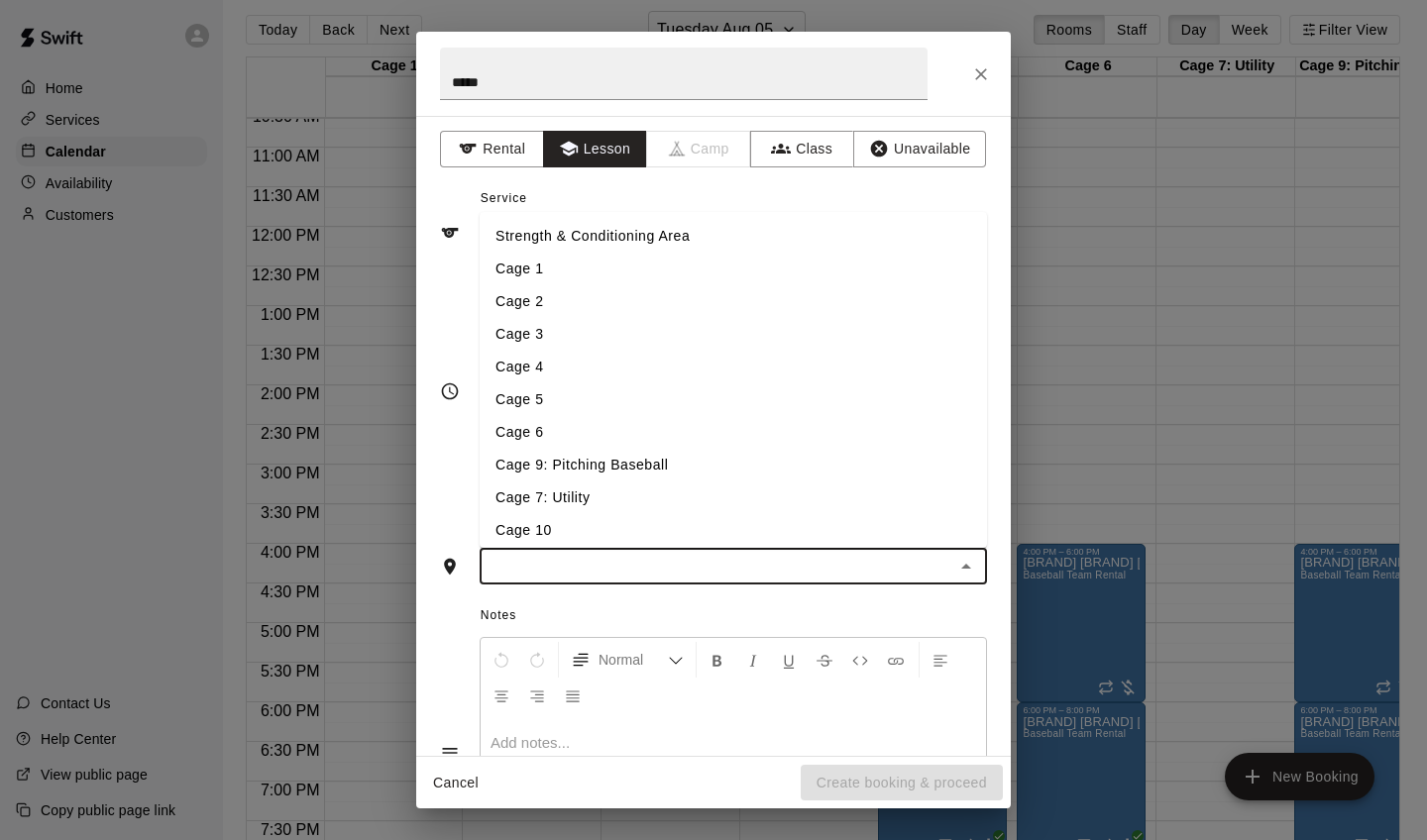 click on "Cage 2" at bounding box center [733, 301] 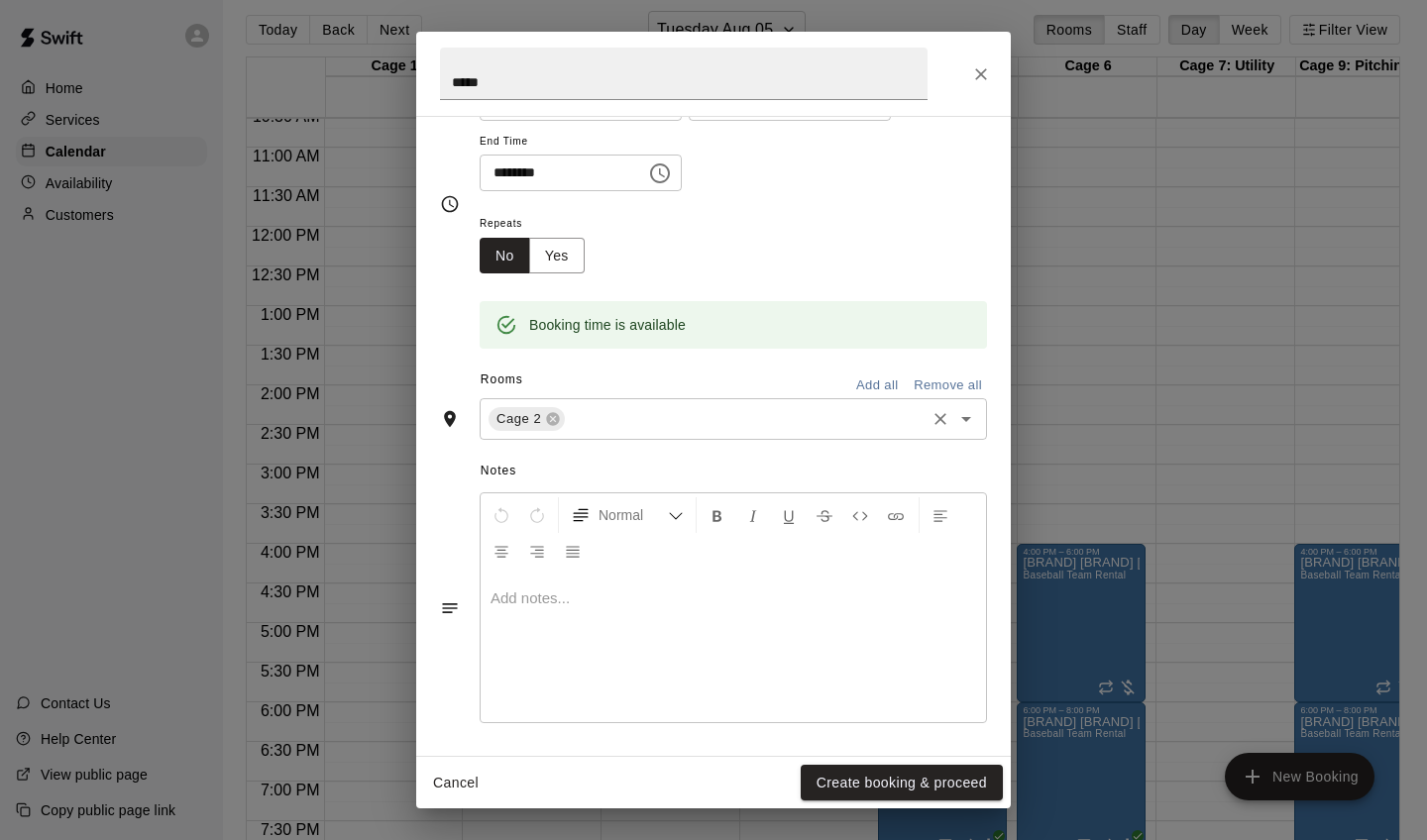 click at bounding box center [733, 648] 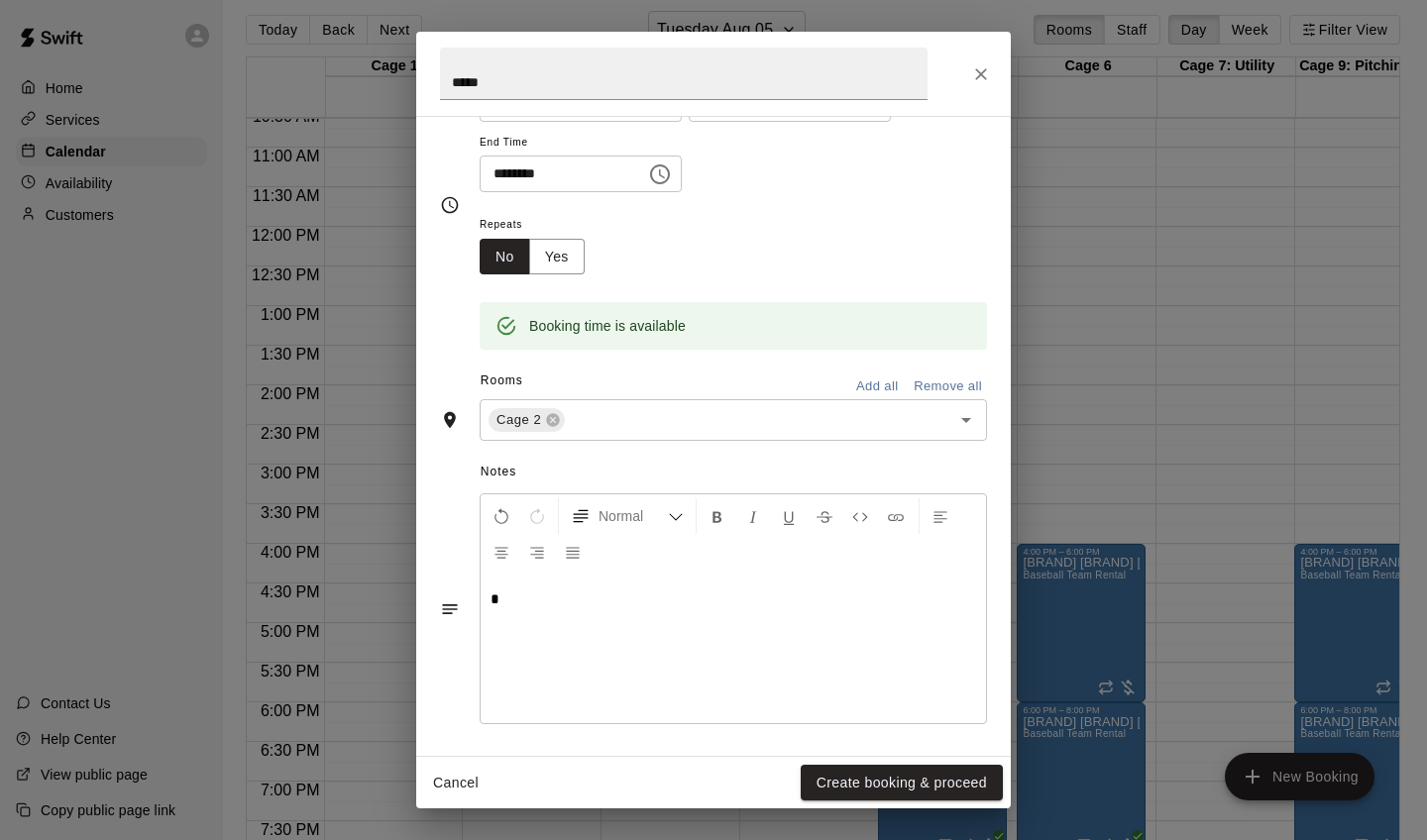 type 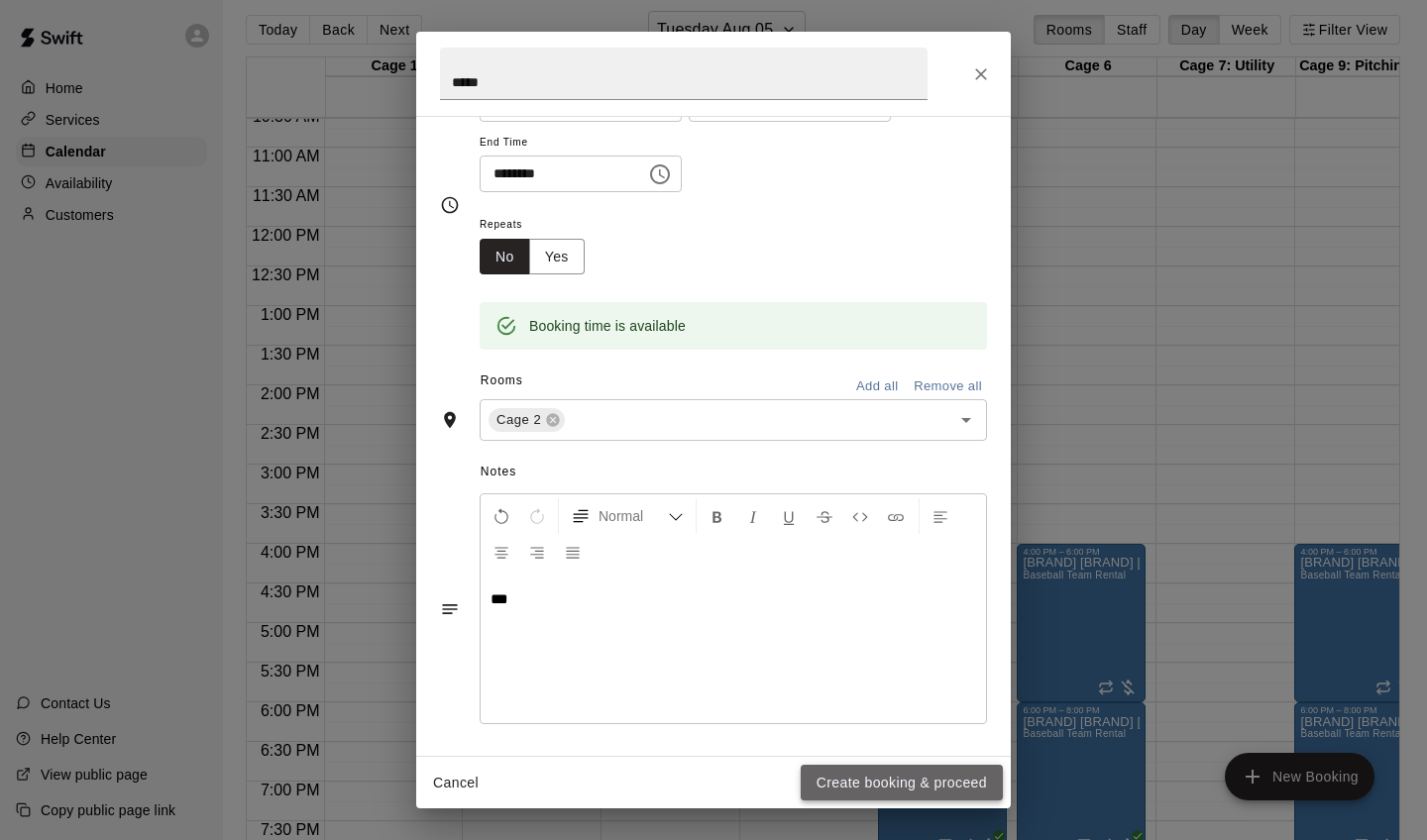 click on "Create booking & proceed" at bounding box center [902, 783] 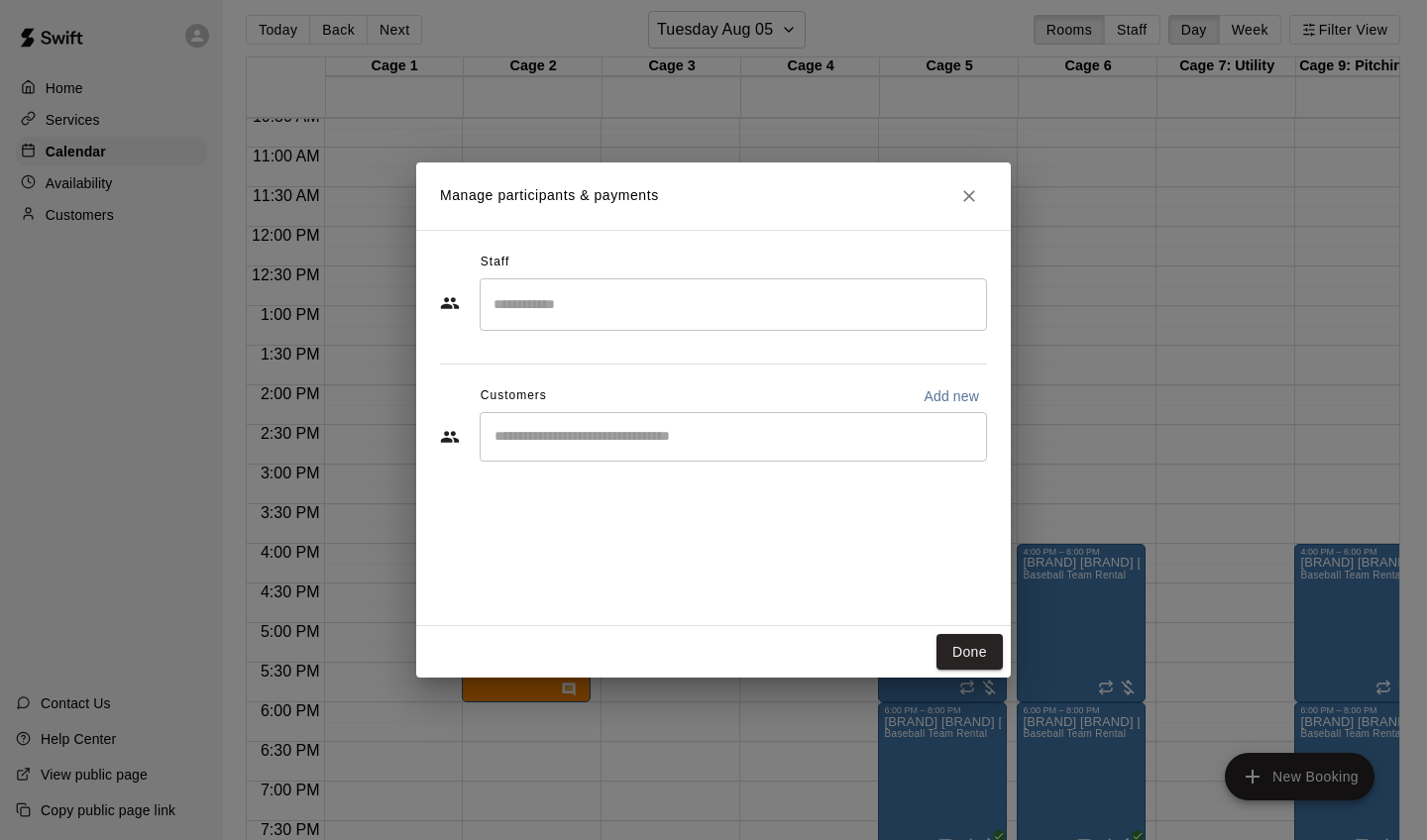 click on "Staff" at bounding box center [714, 262] 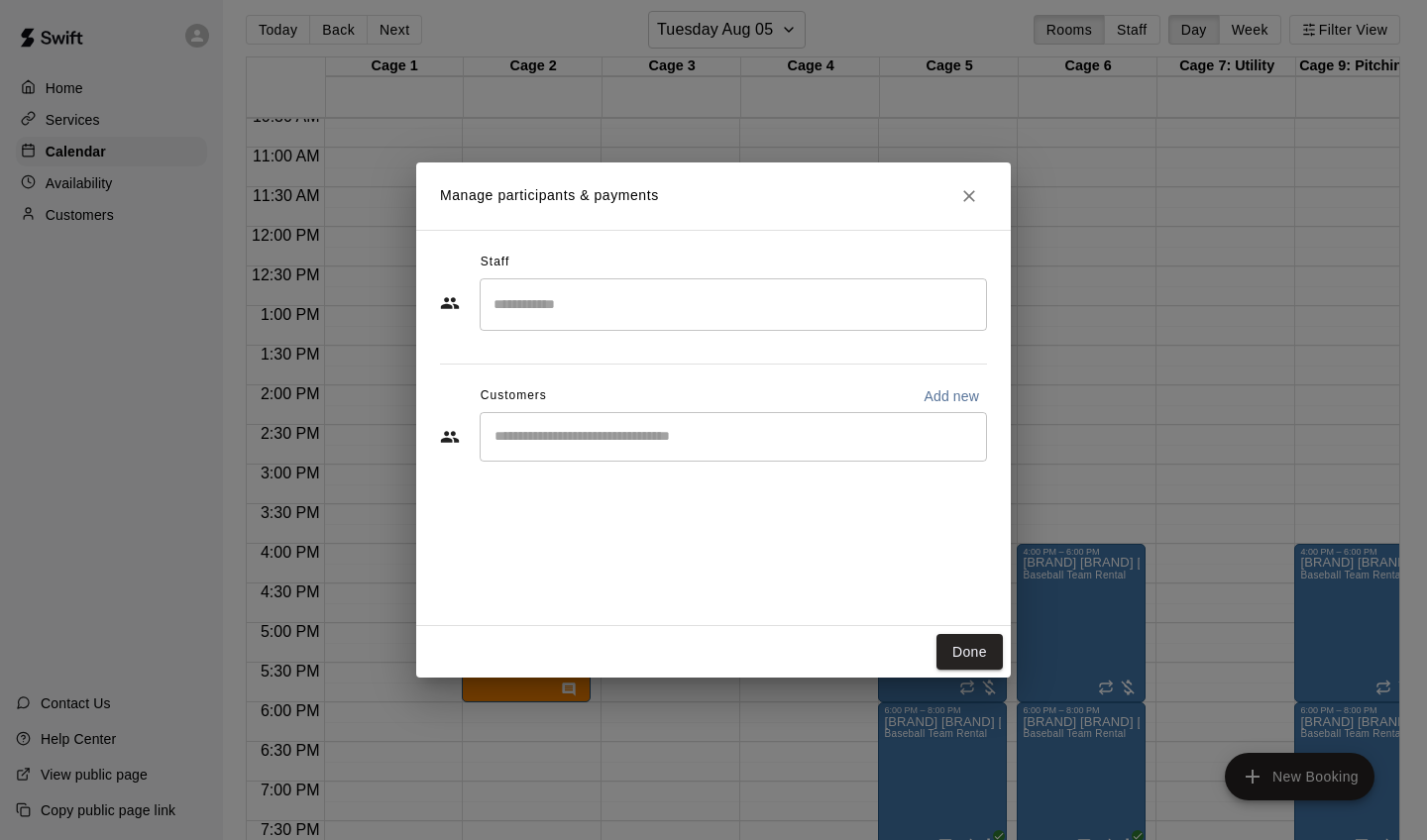 click at bounding box center (733, 304) 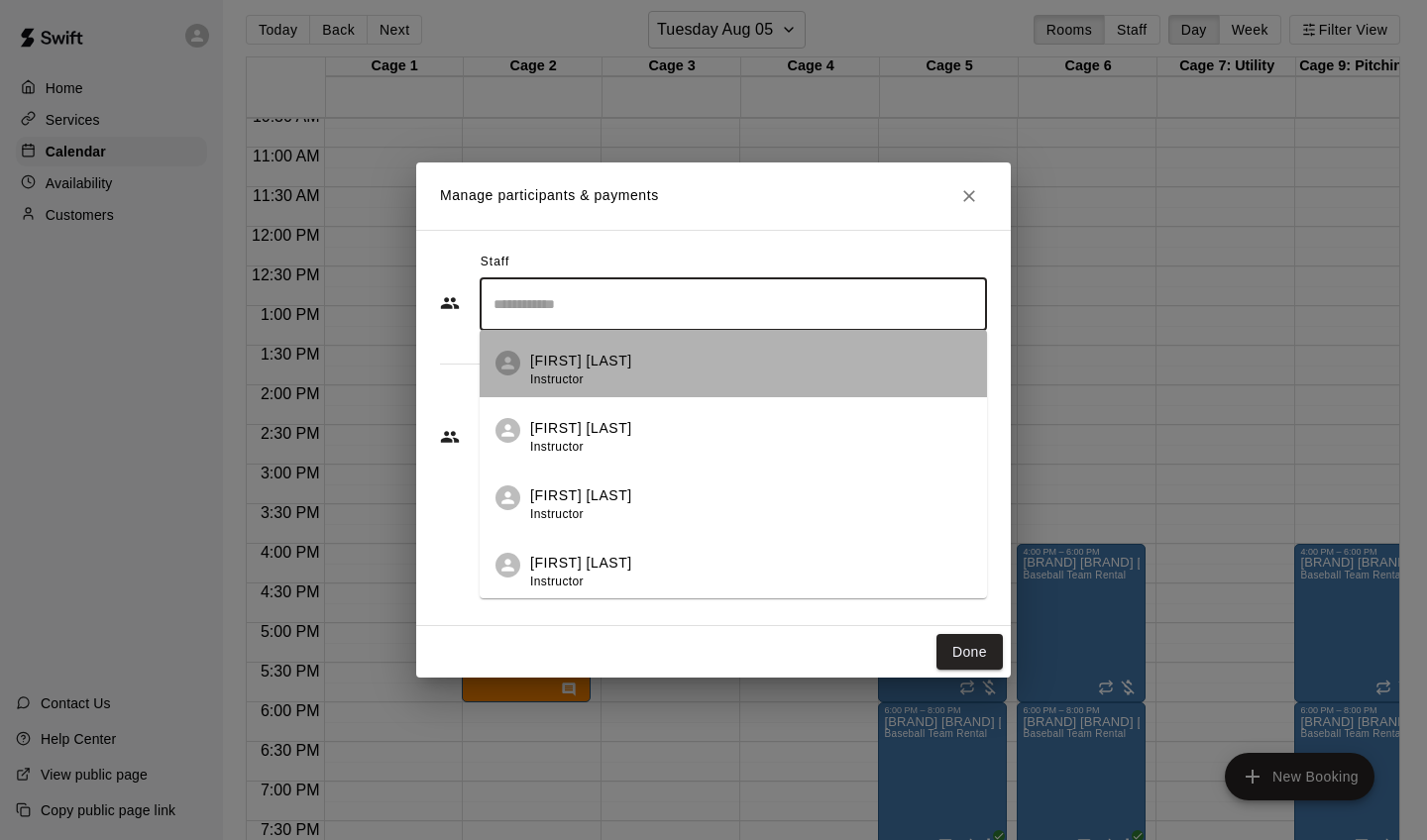 click on "[FIRST] [LAST] [ROLE]" at bounding box center [750, 369] 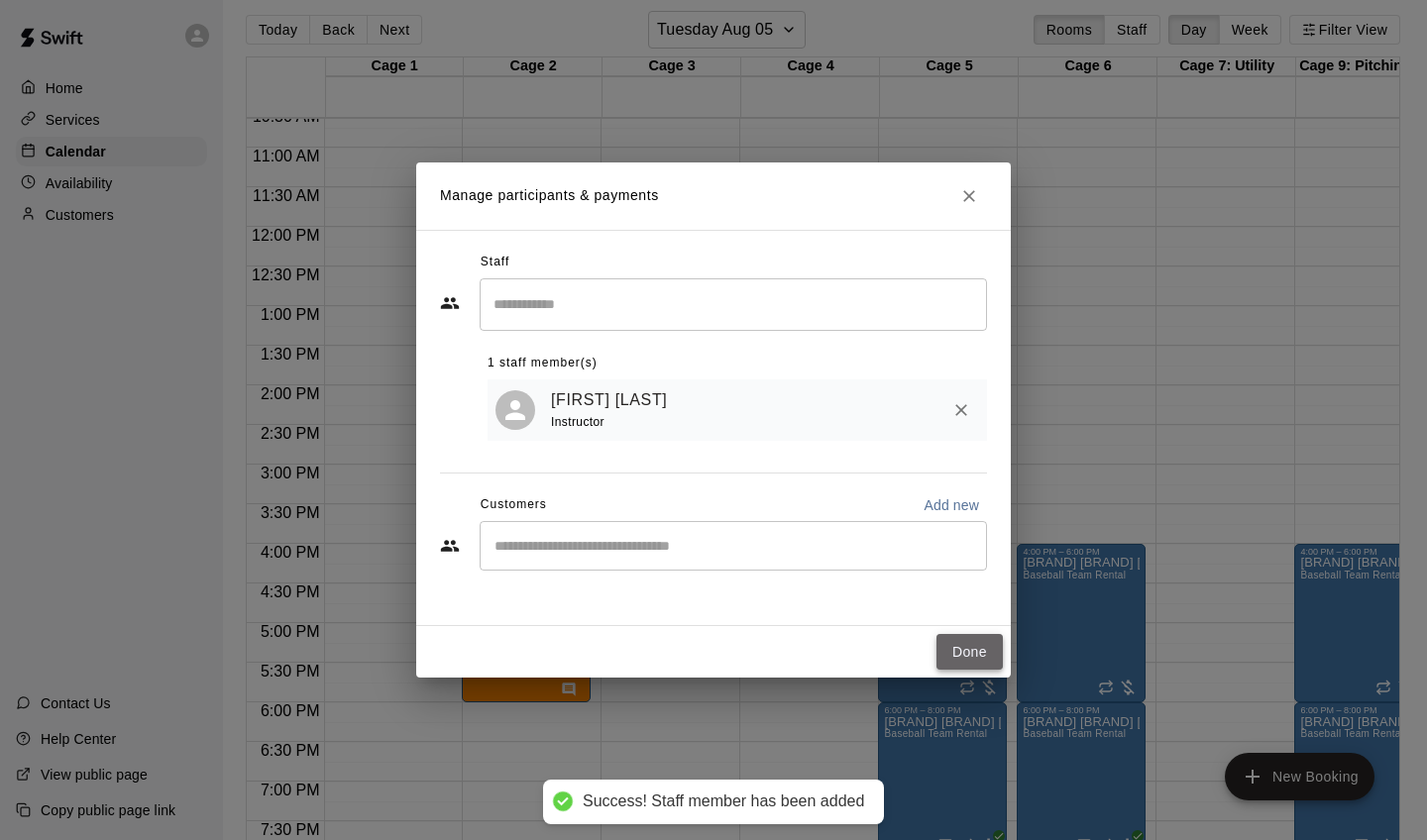 click on "Done" at bounding box center [969, 652] 